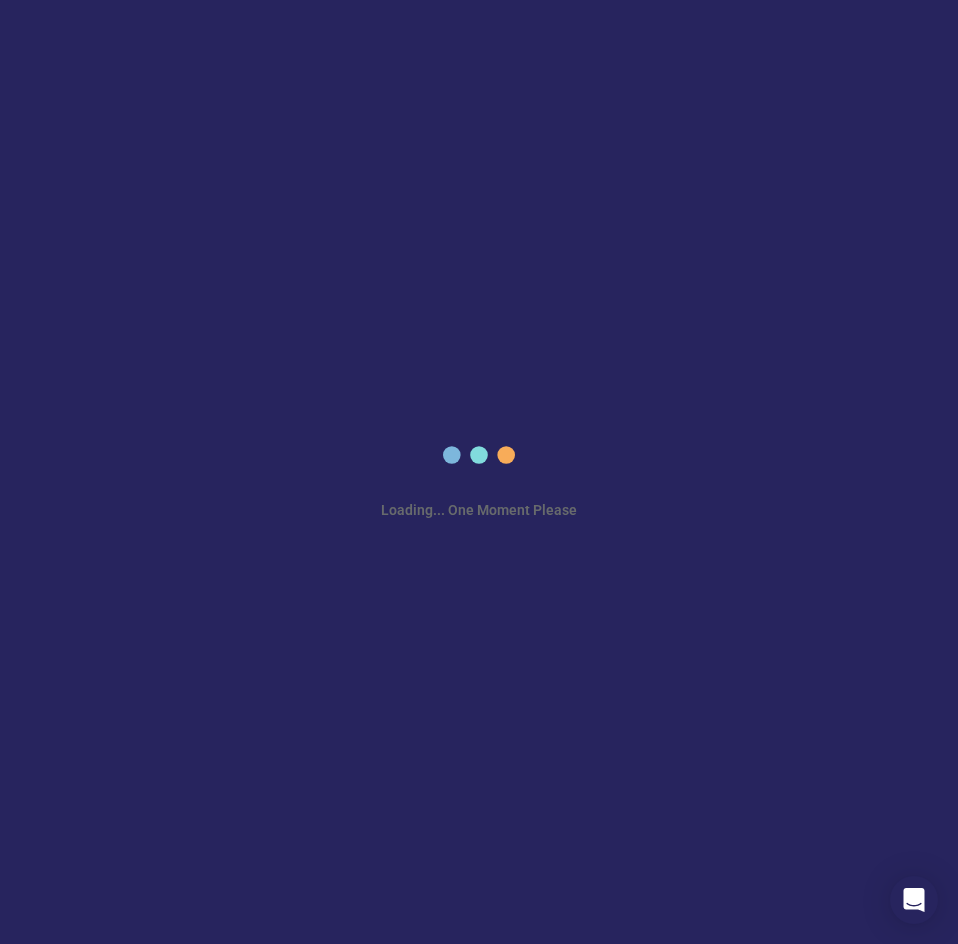 scroll, scrollTop: 0, scrollLeft: 0, axis: both 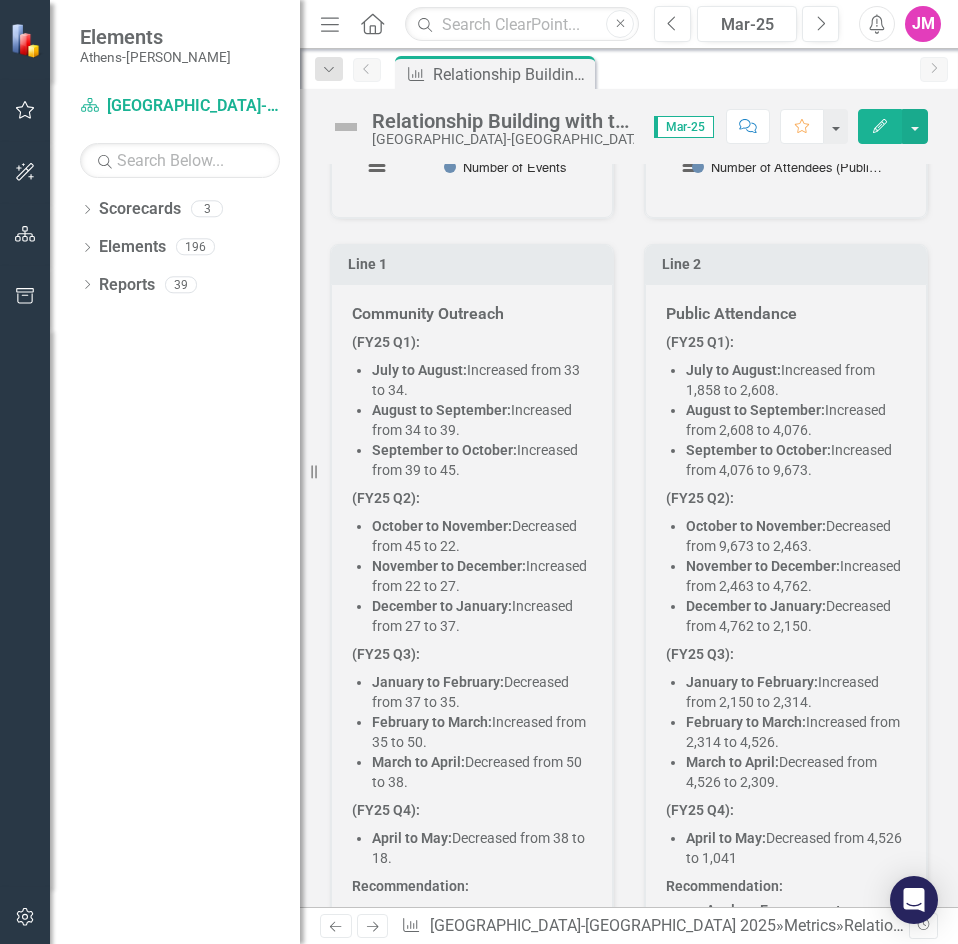 click on "(FY25 Q4):" at bounding box center (472, 810) 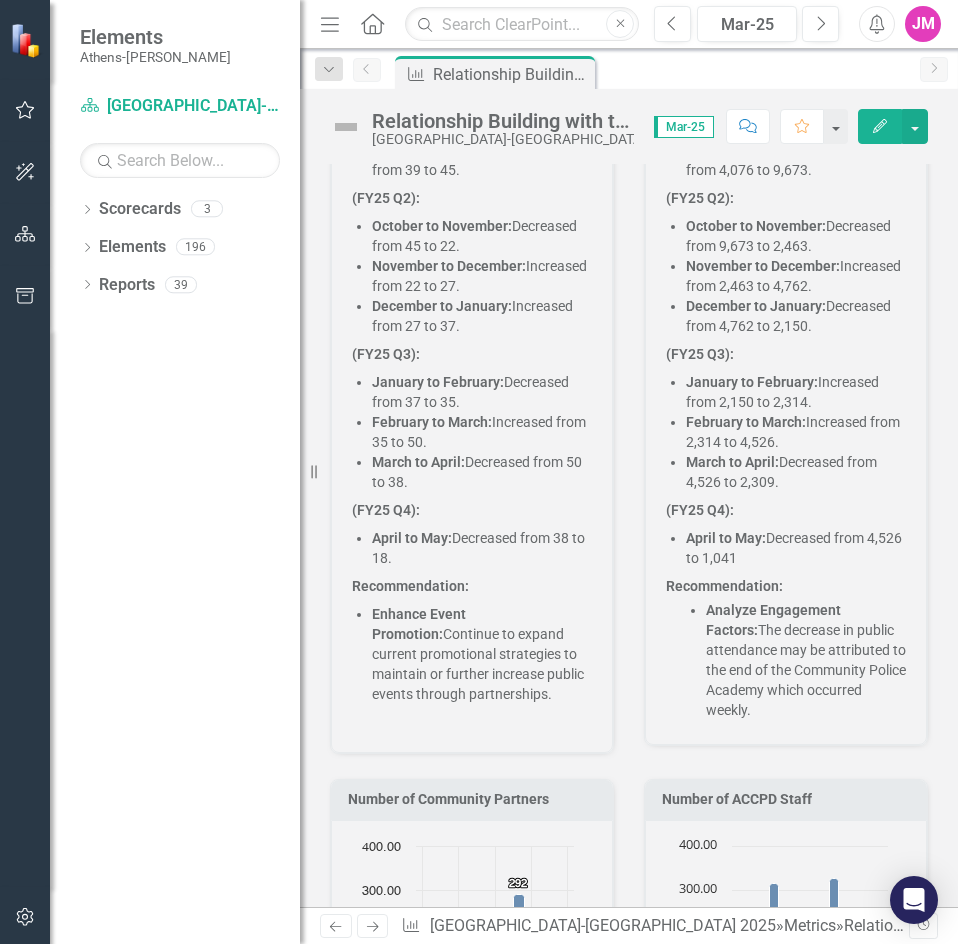 click on "(FY25 Q4):" at bounding box center [472, 510] 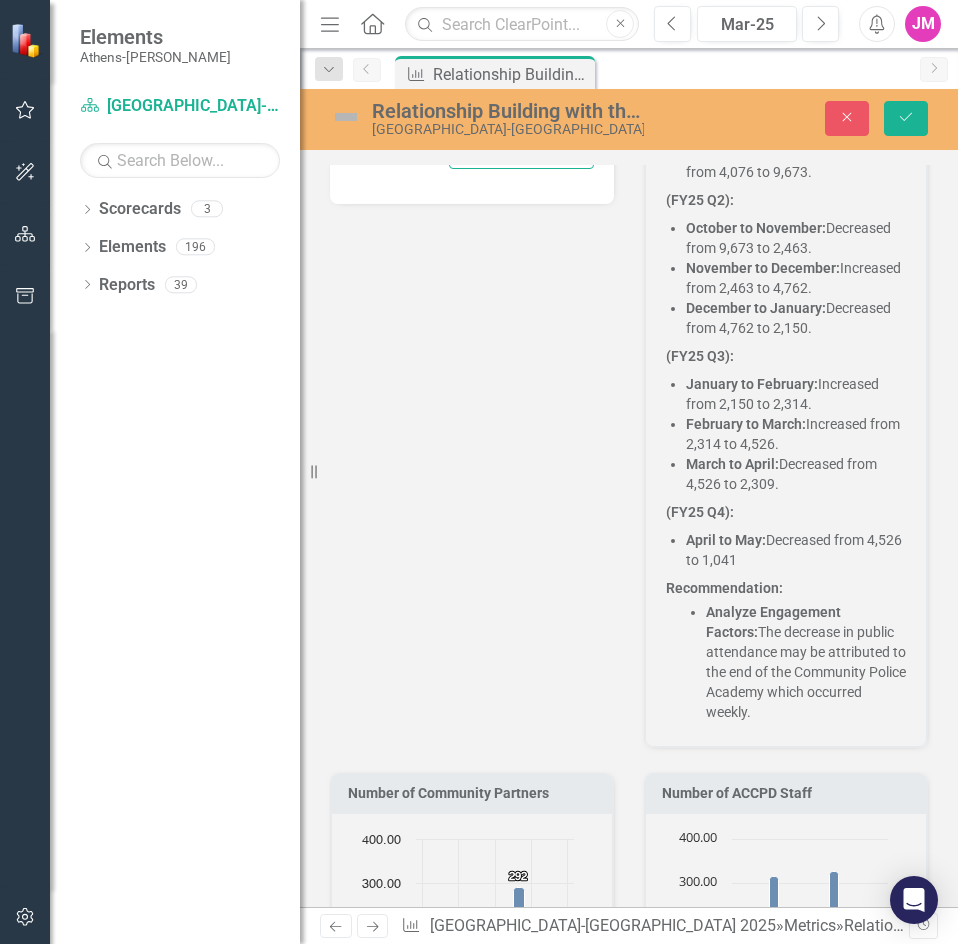 scroll, scrollTop: 1045, scrollLeft: 0, axis: vertical 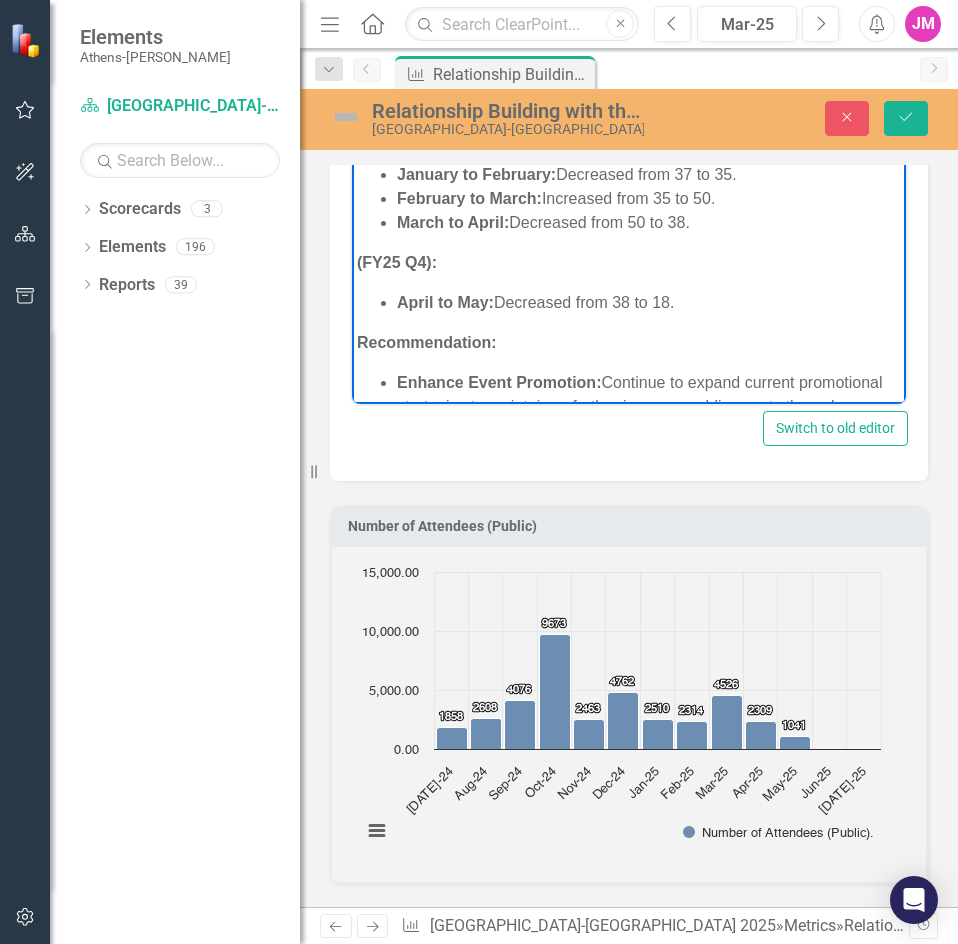 click on "April to May:  Decreased from 38 to 18." at bounding box center [649, 302] 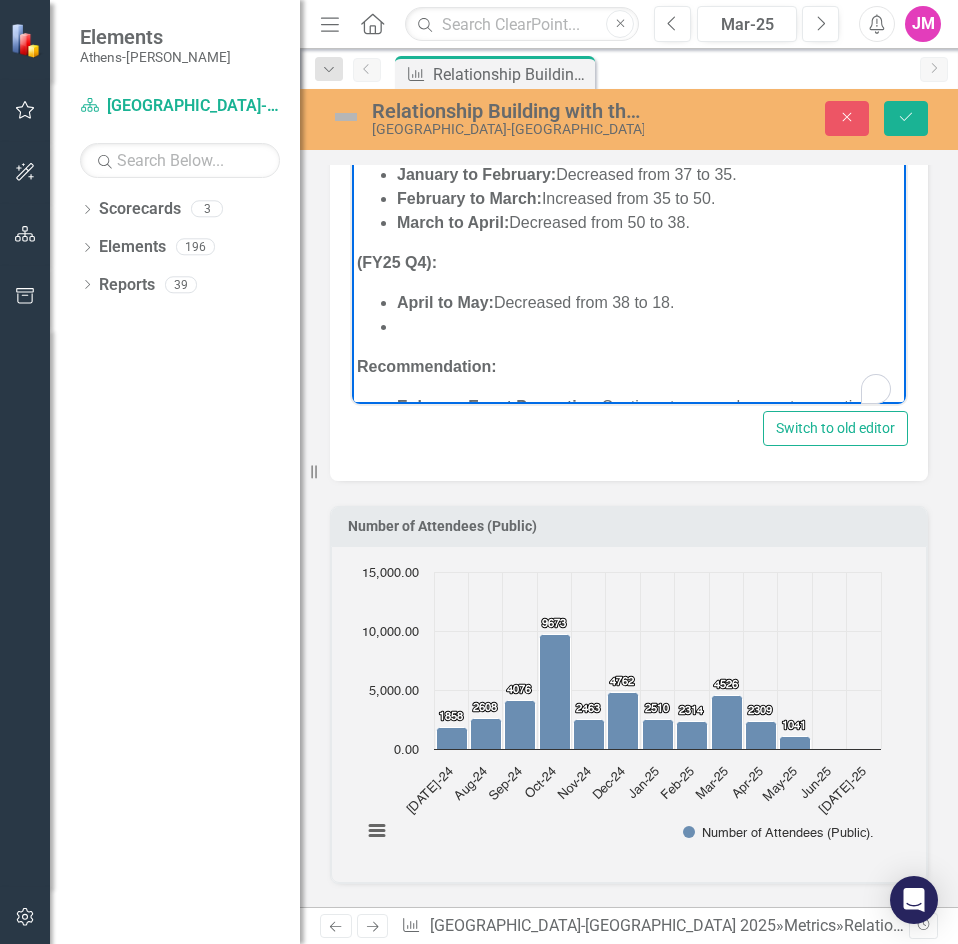 scroll, scrollTop: 235, scrollLeft: 0, axis: vertical 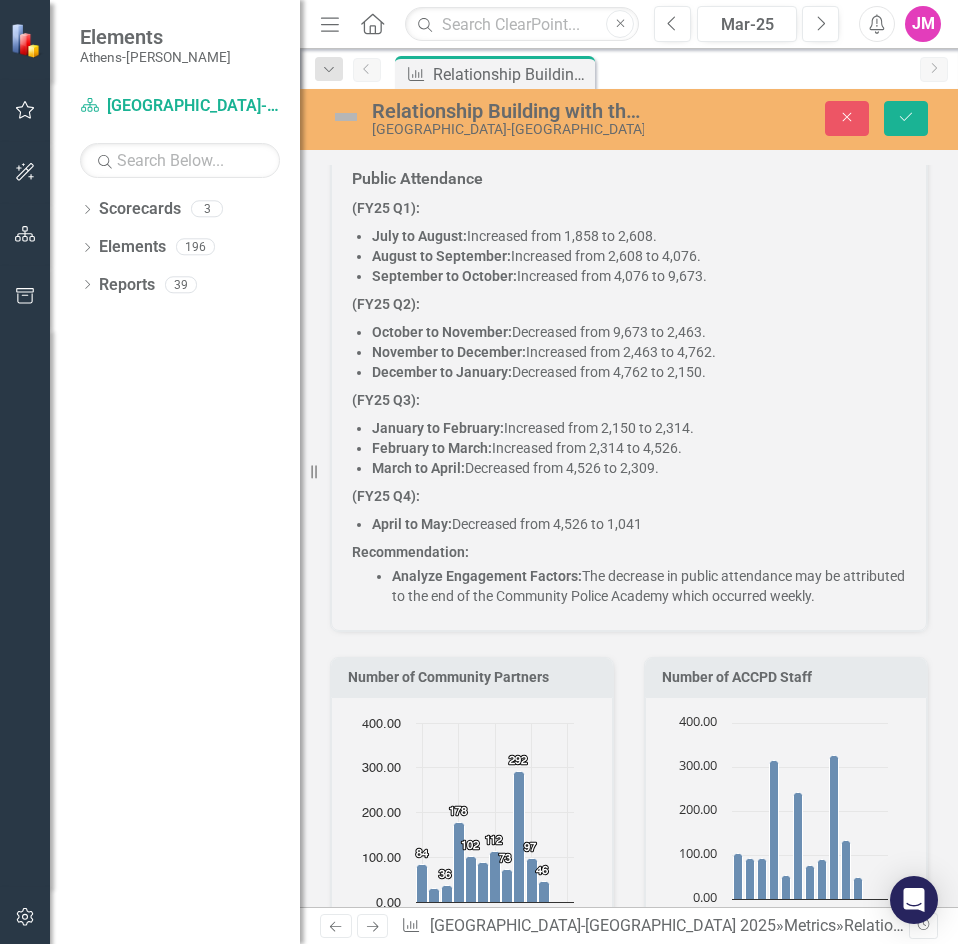 click on "April to May:  Decreased from 4,526 to 1,041" at bounding box center (639, 524) 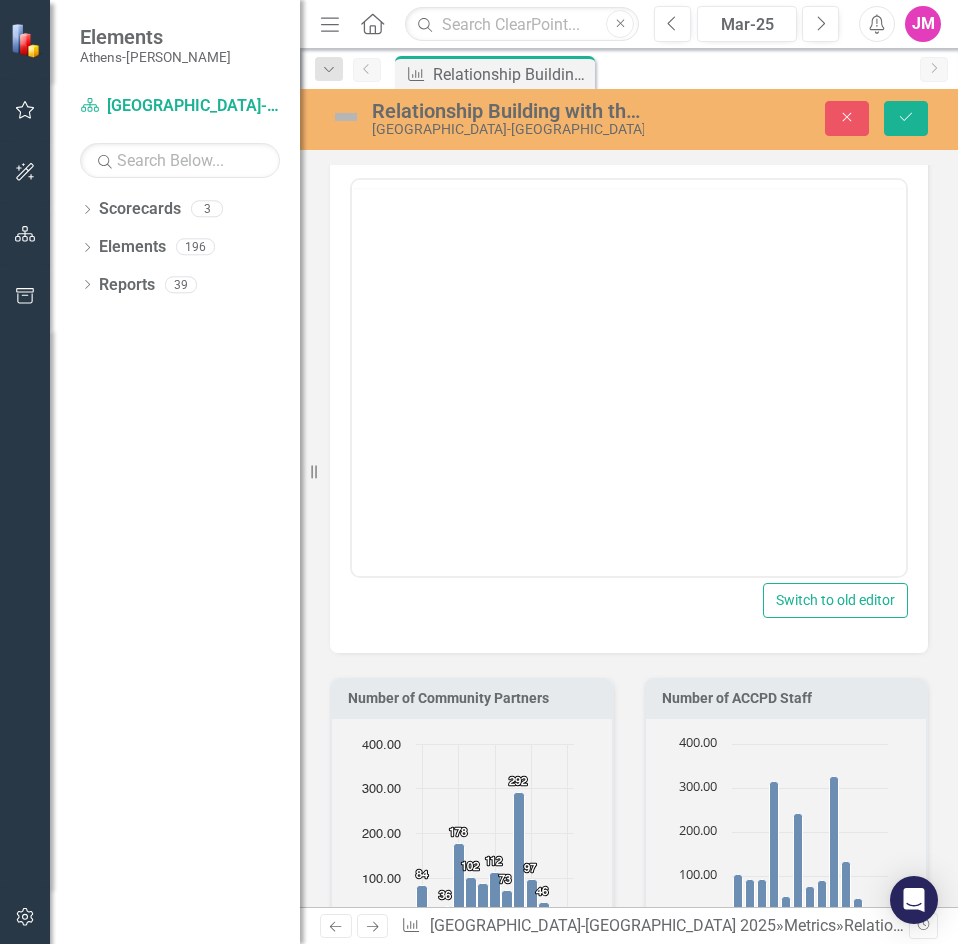 scroll, scrollTop: 1853, scrollLeft: 0, axis: vertical 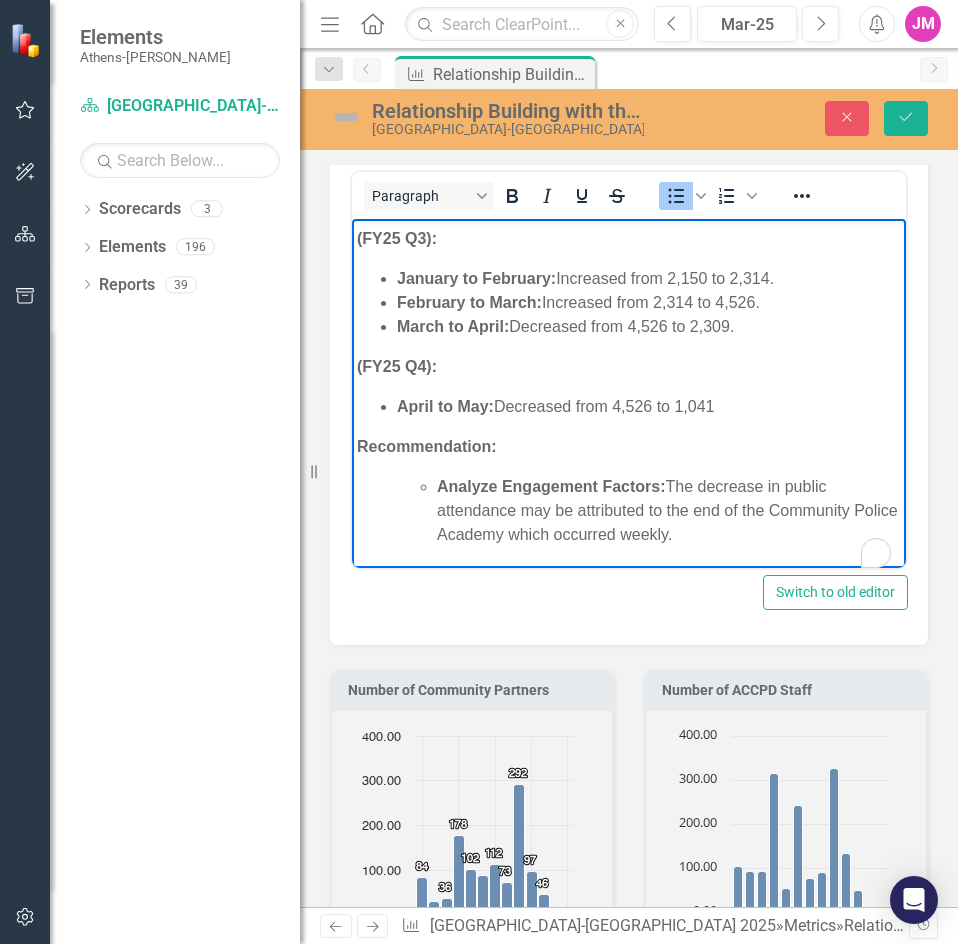 click on "April to May:  Decreased from 4,526 to 1,041" at bounding box center (649, 406) 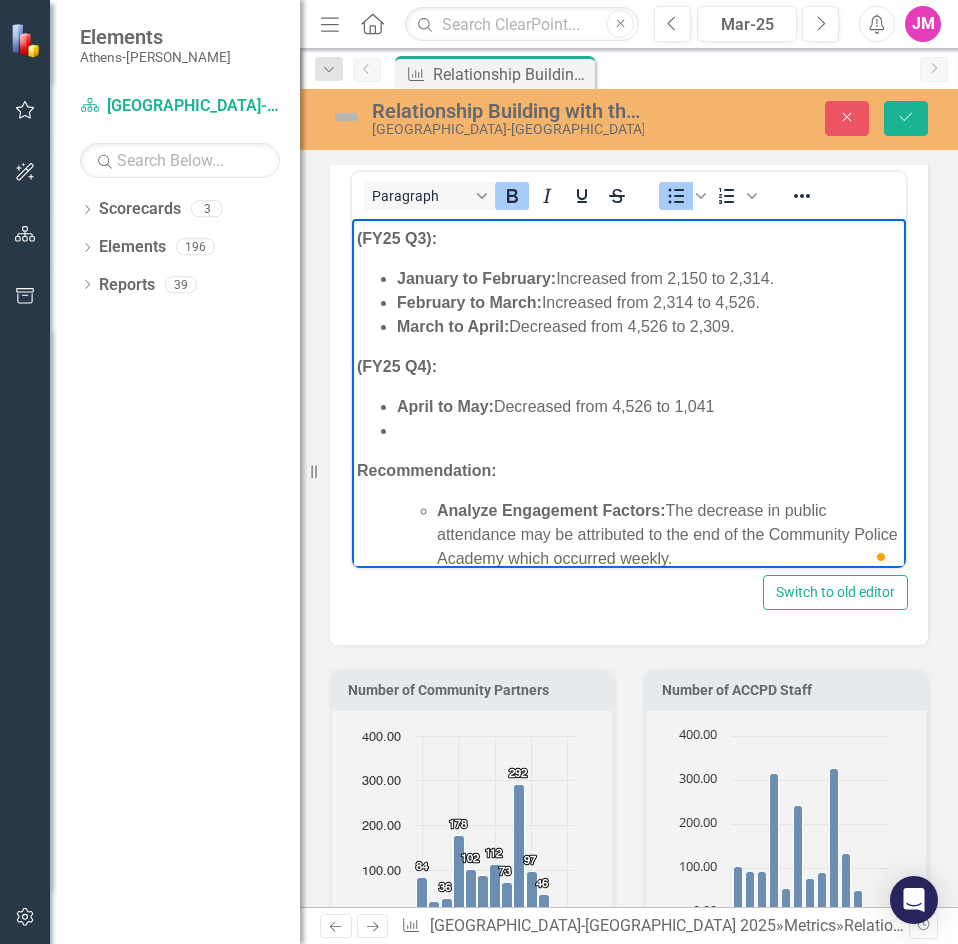 type 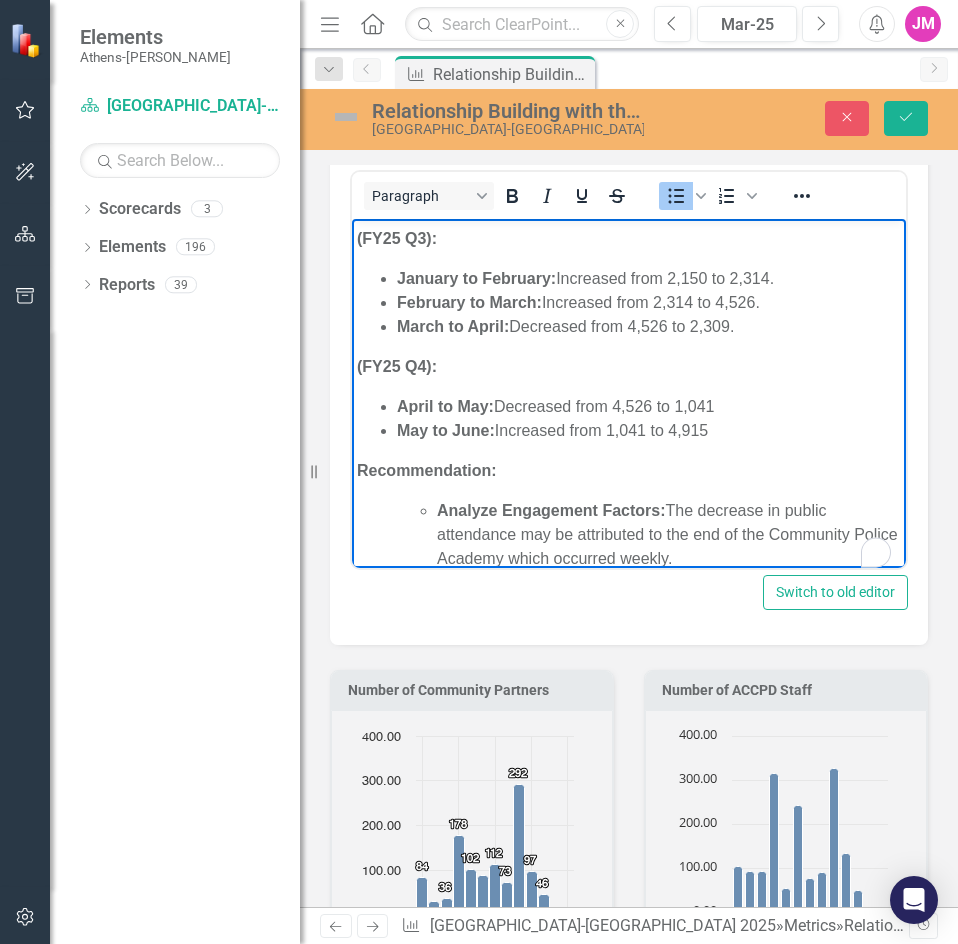scroll, scrollTop: 221, scrollLeft: 0, axis: vertical 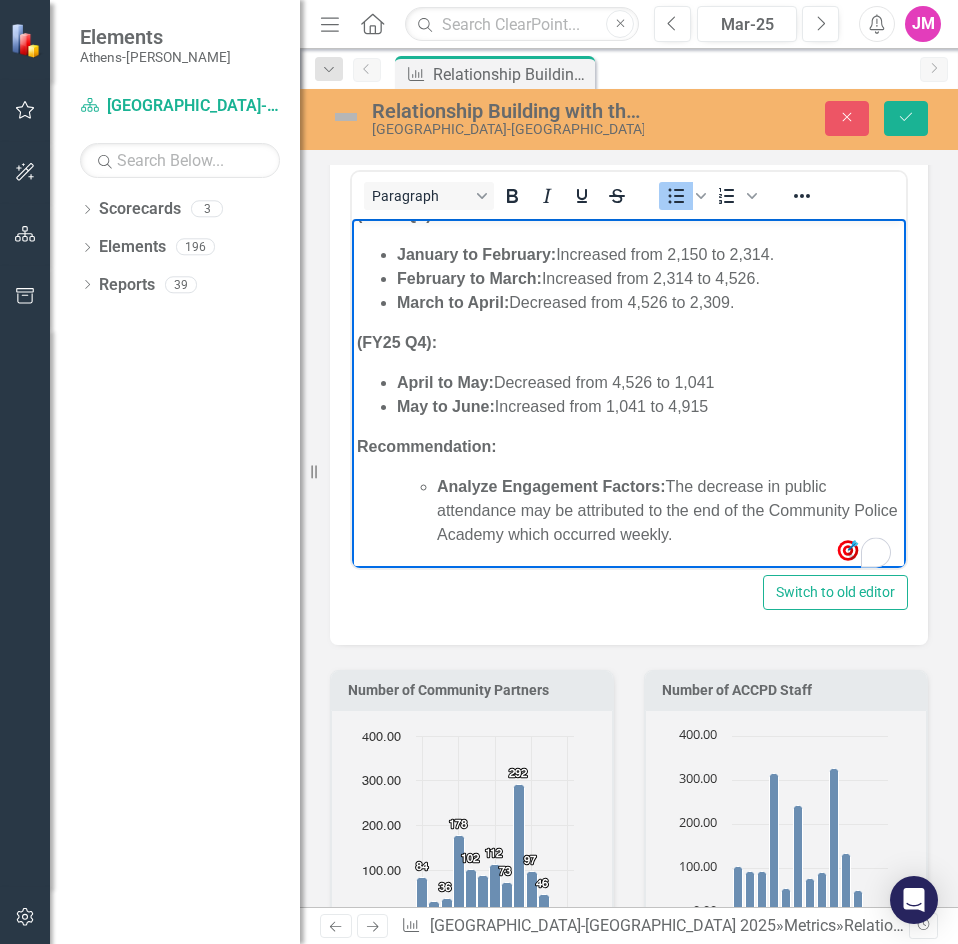 drag, startPoint x: 754, startPoint y: 538, endPoint x: 670, endPoint y: 478, distance: 103.227905 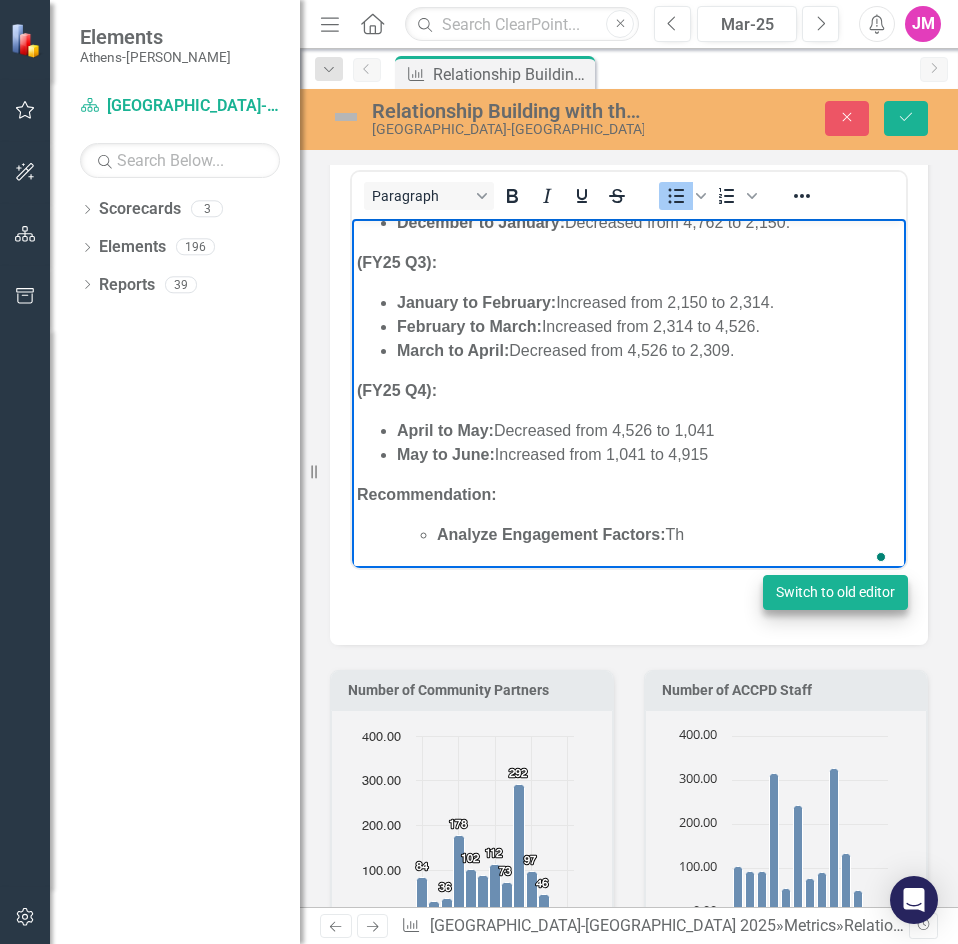 scroll, scrollTop: 271, scrollLeft: 0, axis: vertical 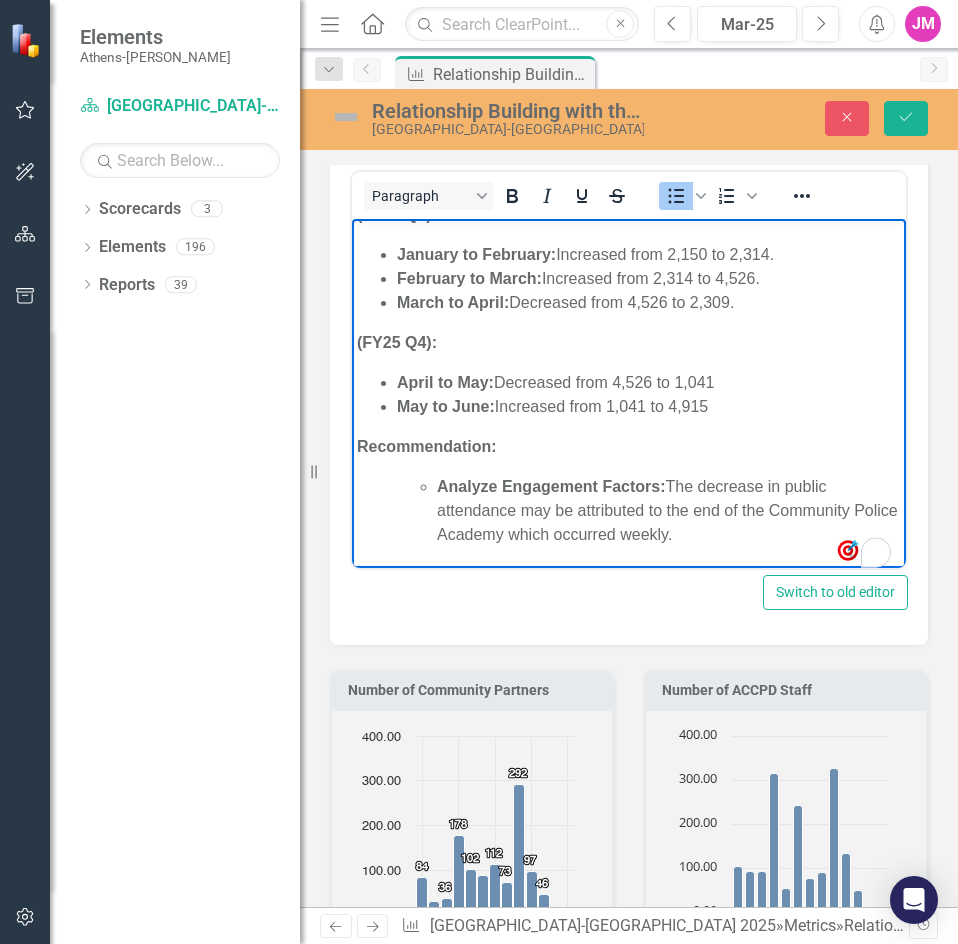 drag, startPoint x: 760, startPoint y: 545, endPoint x: 663, endPoint y: 516, distance: 101.24229 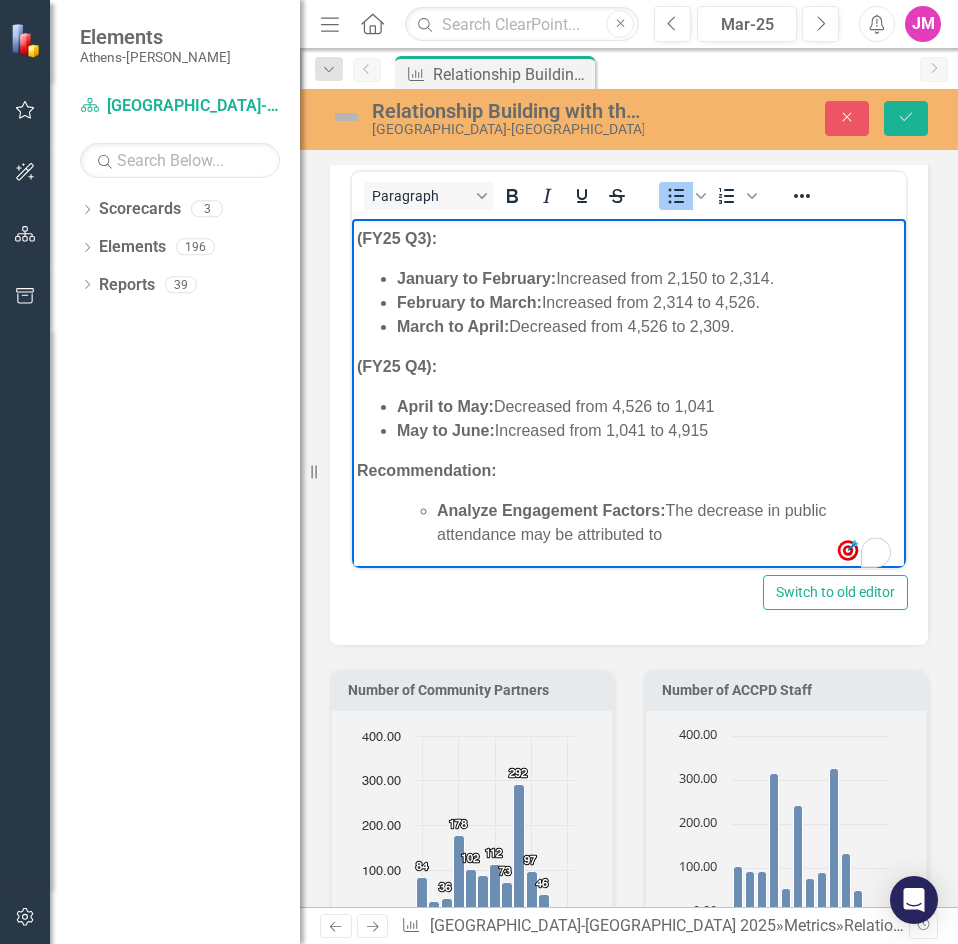 scroll, scrollTop: 295, scrollLeft: 0, axis: vertical 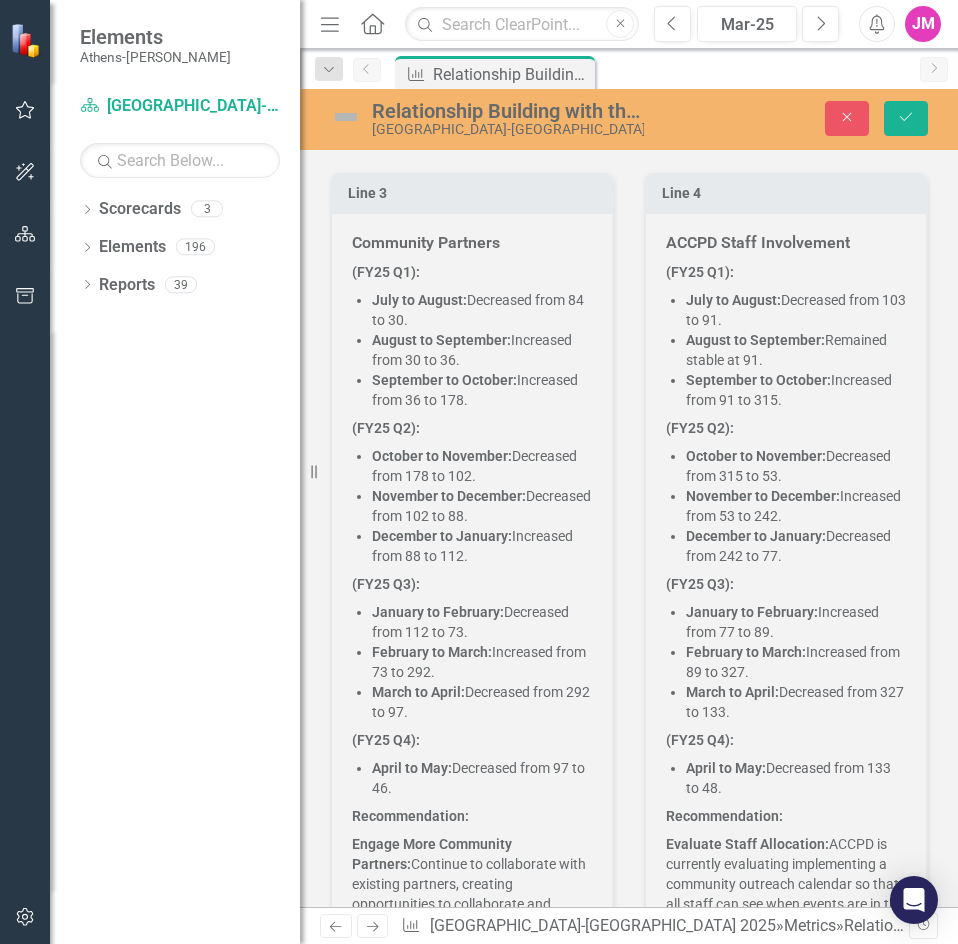 click on "December to January:  Increased from 88 to 112." at bounding box center (482, 546) 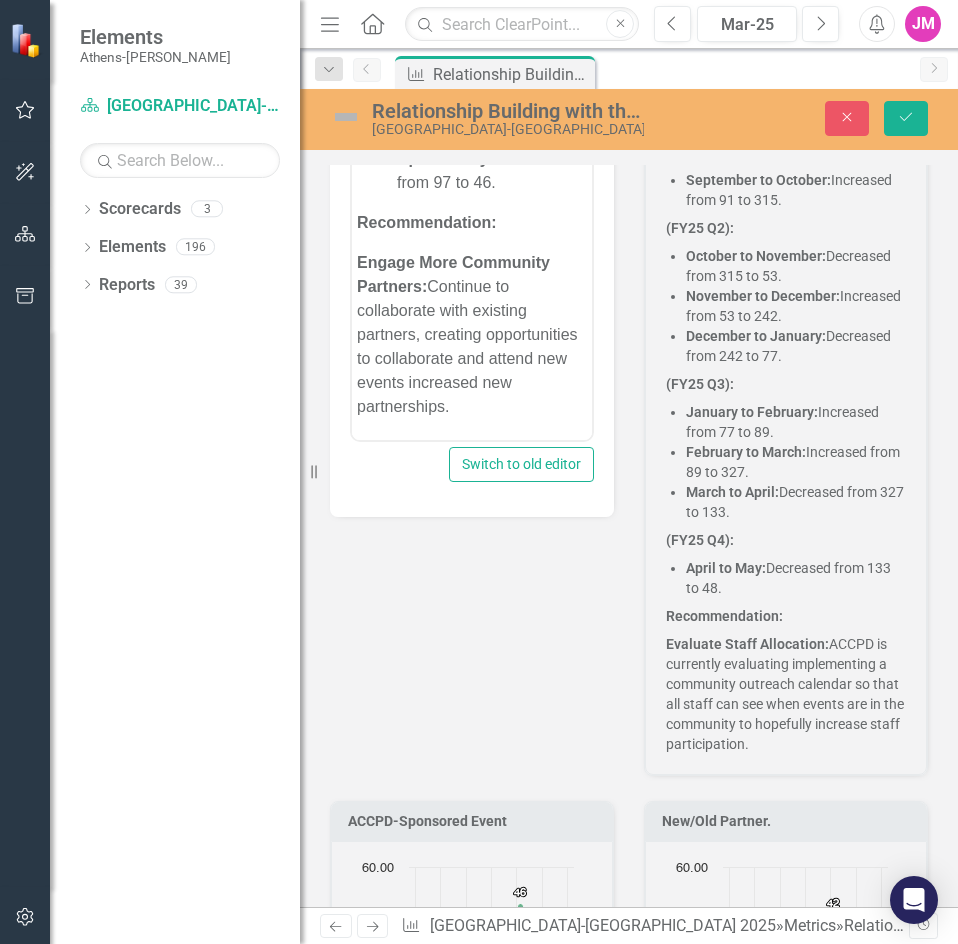 click on "April to May:  Decreased from 97 to 46." at bounding box center (492, 170) 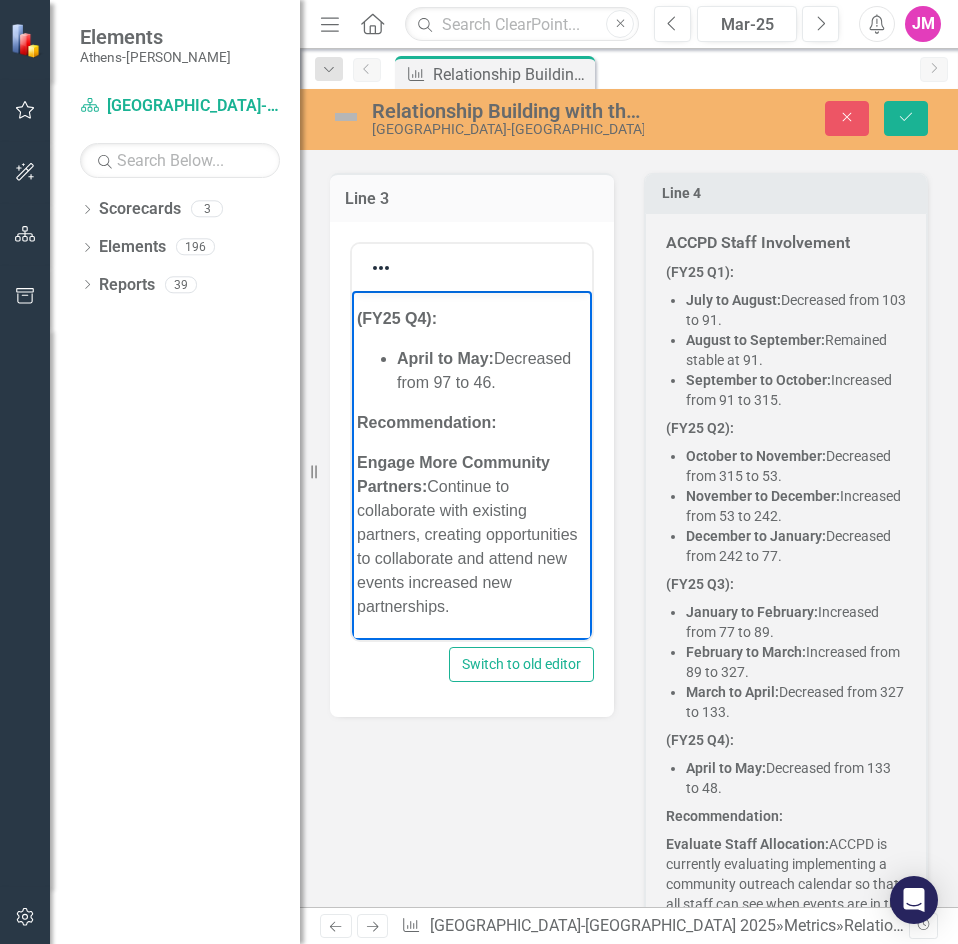 click on "April to May:  Decreased from 97 to 46." at bounding box center [492, 370] 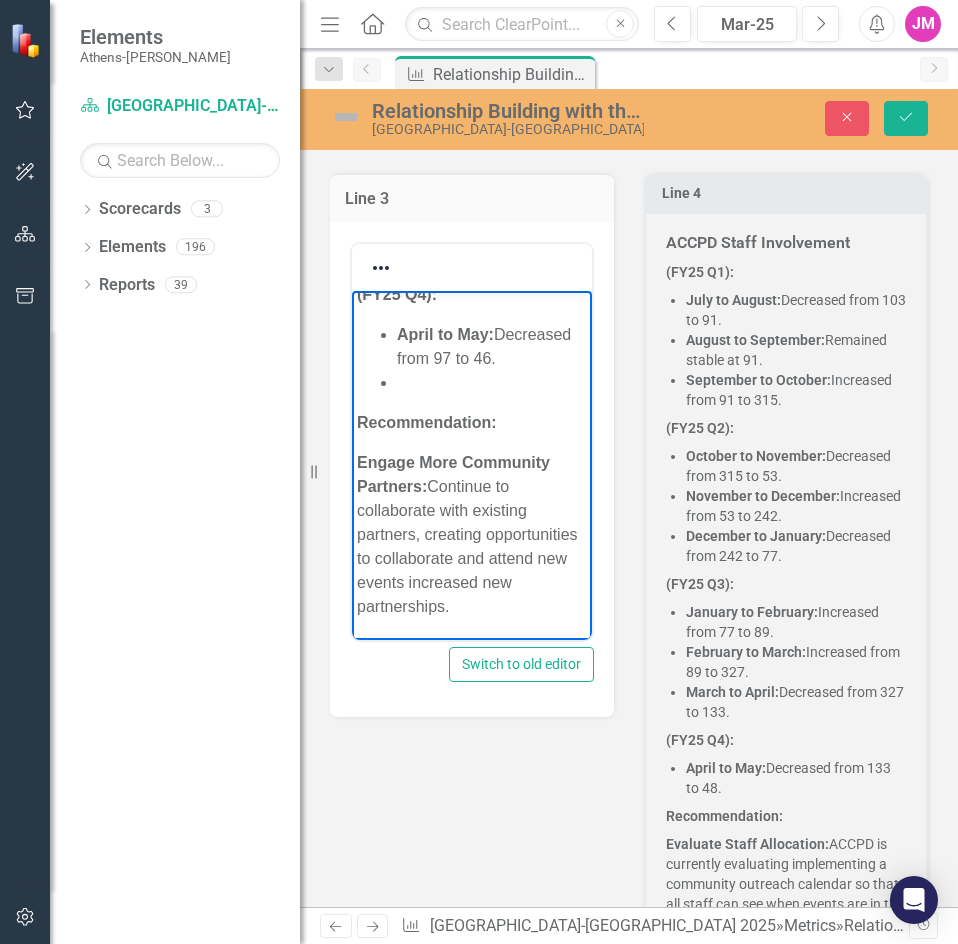 type 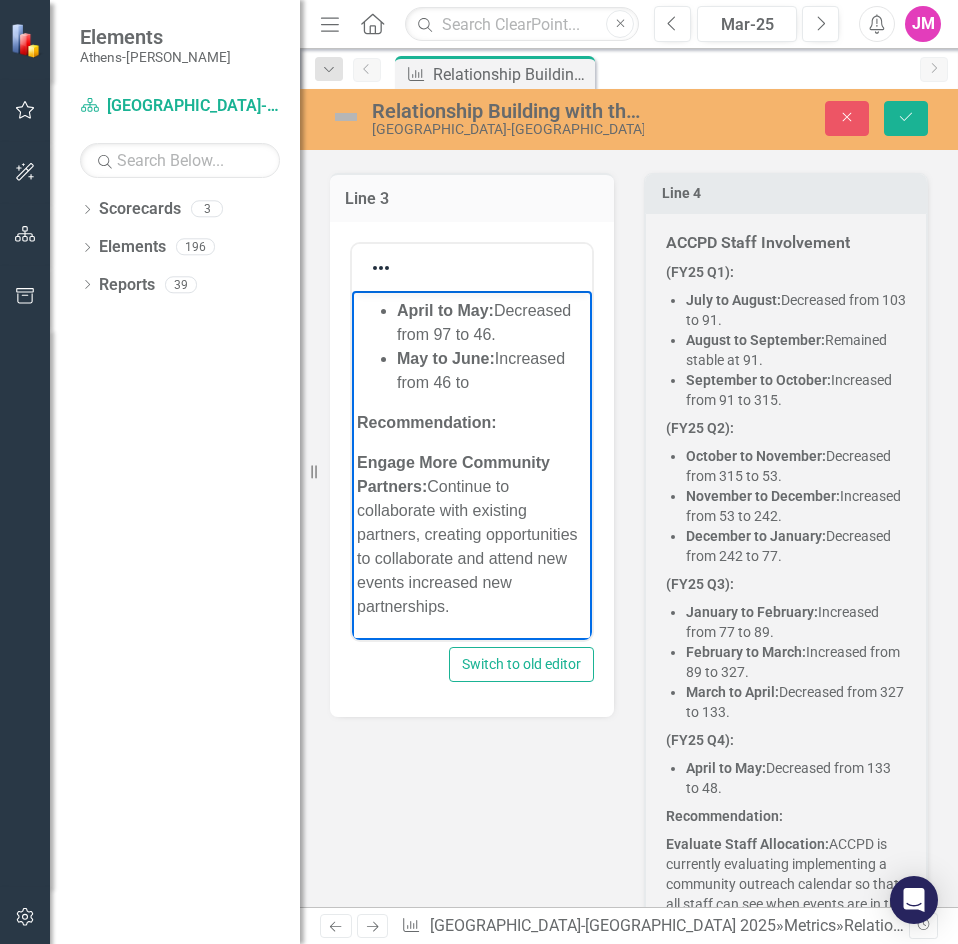 drag, startPoint x: 456, startPoint y: 450, endPoint x: 460, endPoint y: 437, distance: 13.601471 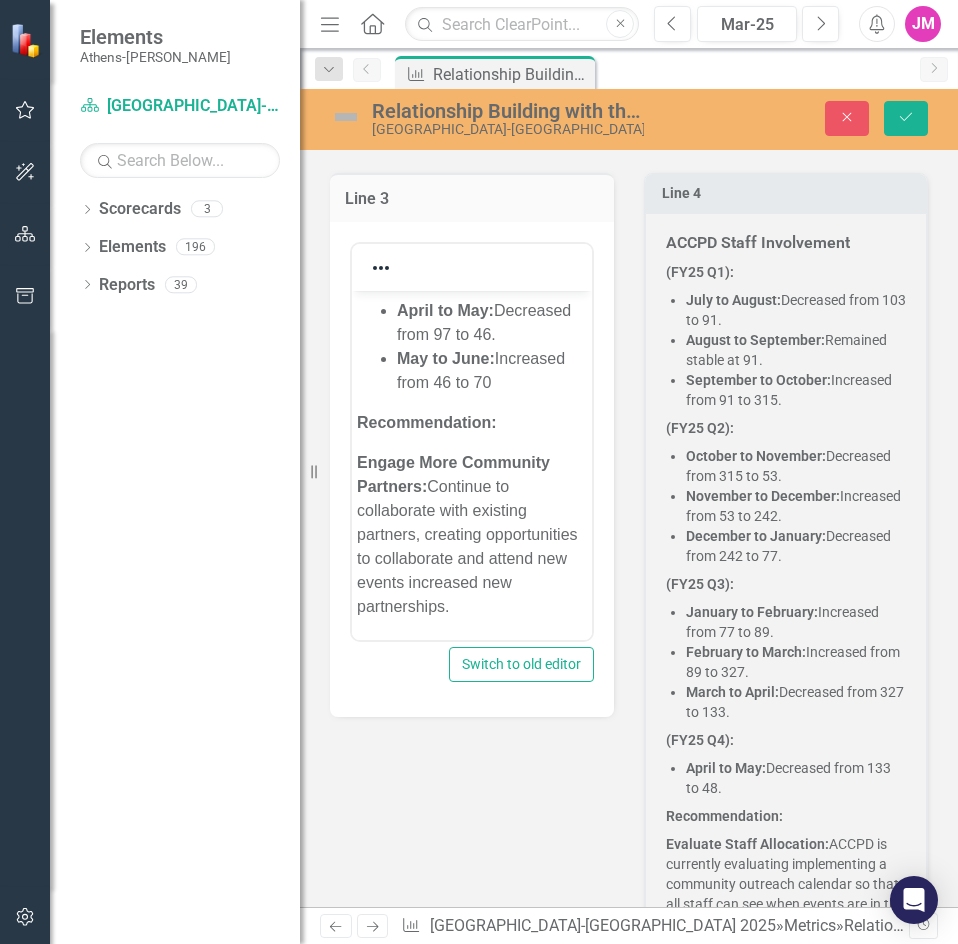 click on "November to December:  Increased from 53 to 242." at bounding box center (796, 506) 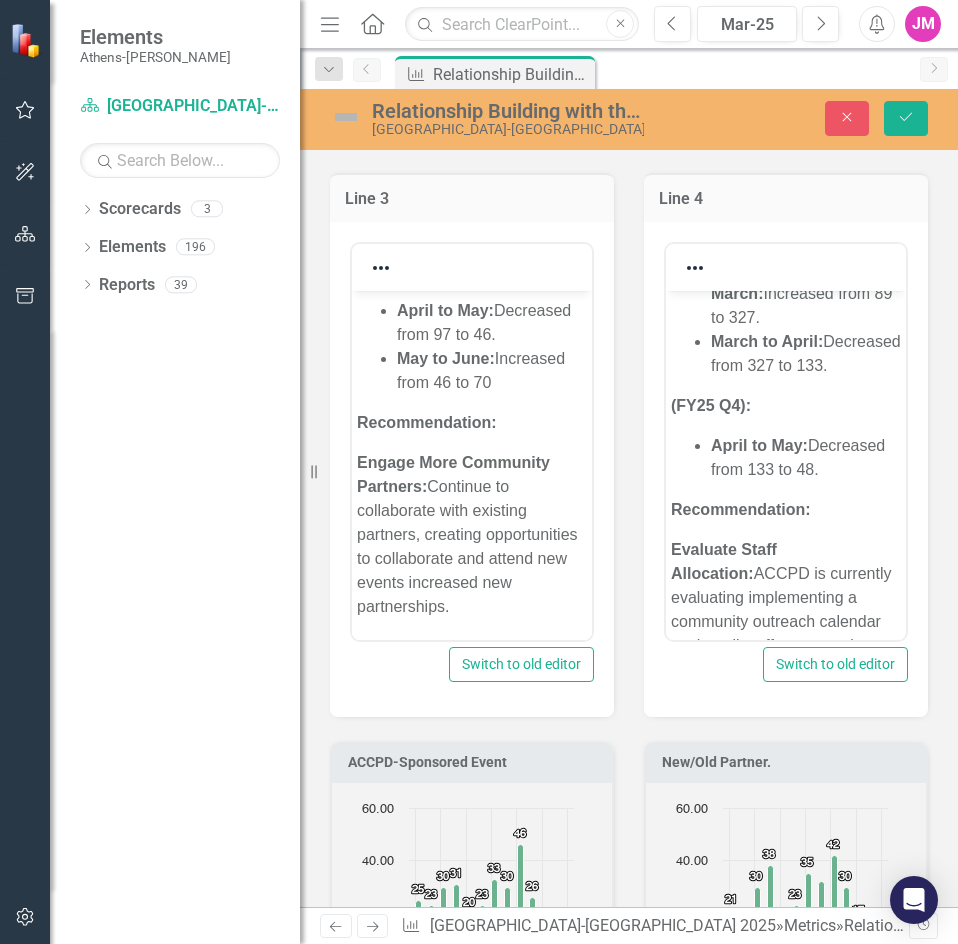 scroll, scrollTop: 928, scrollLeft: 0, axis: vertical 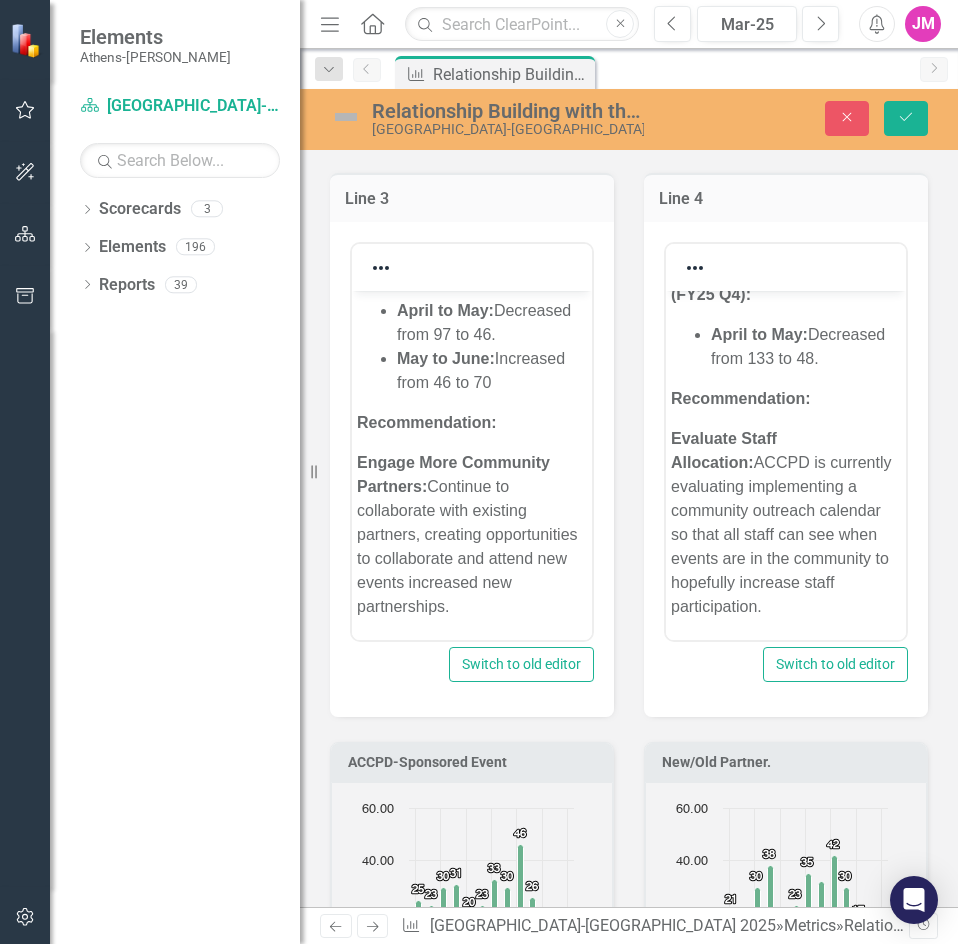 click on "April to May:  Decreased from 133 to 48." at bounding box center [806, 346] 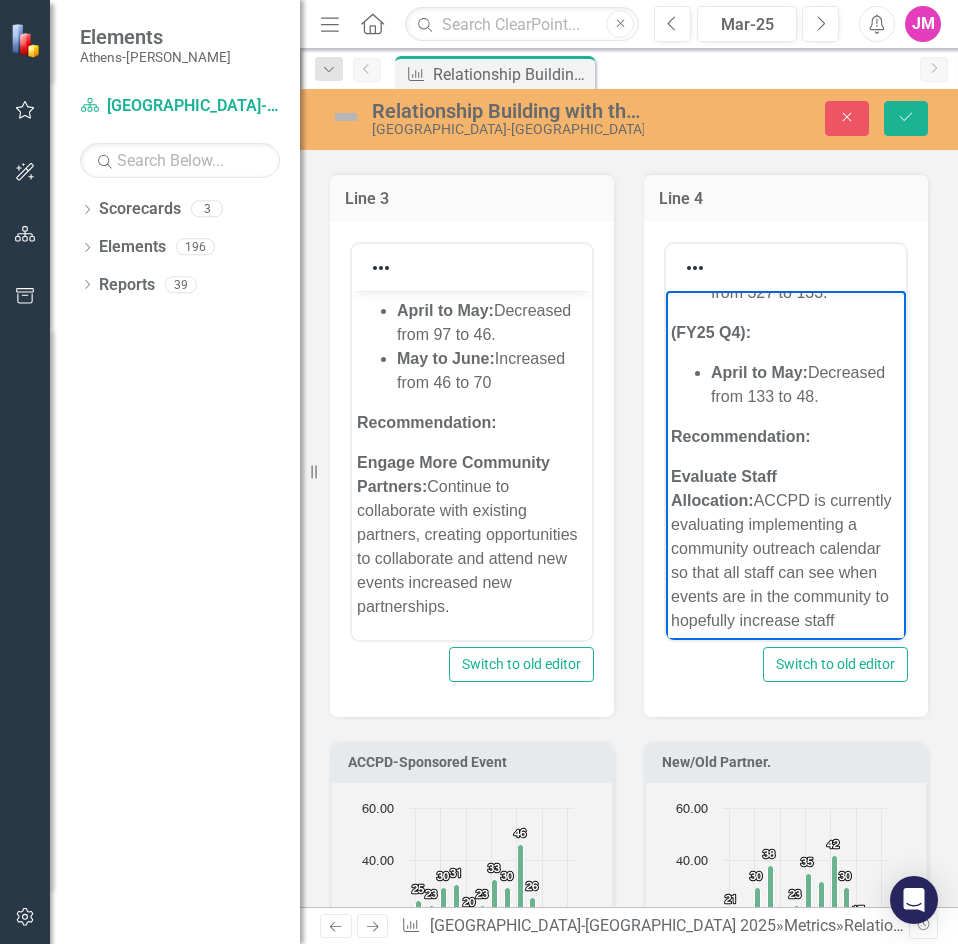 scroll, scrollTop: 728, scrollLeft: 0, axis: vertical 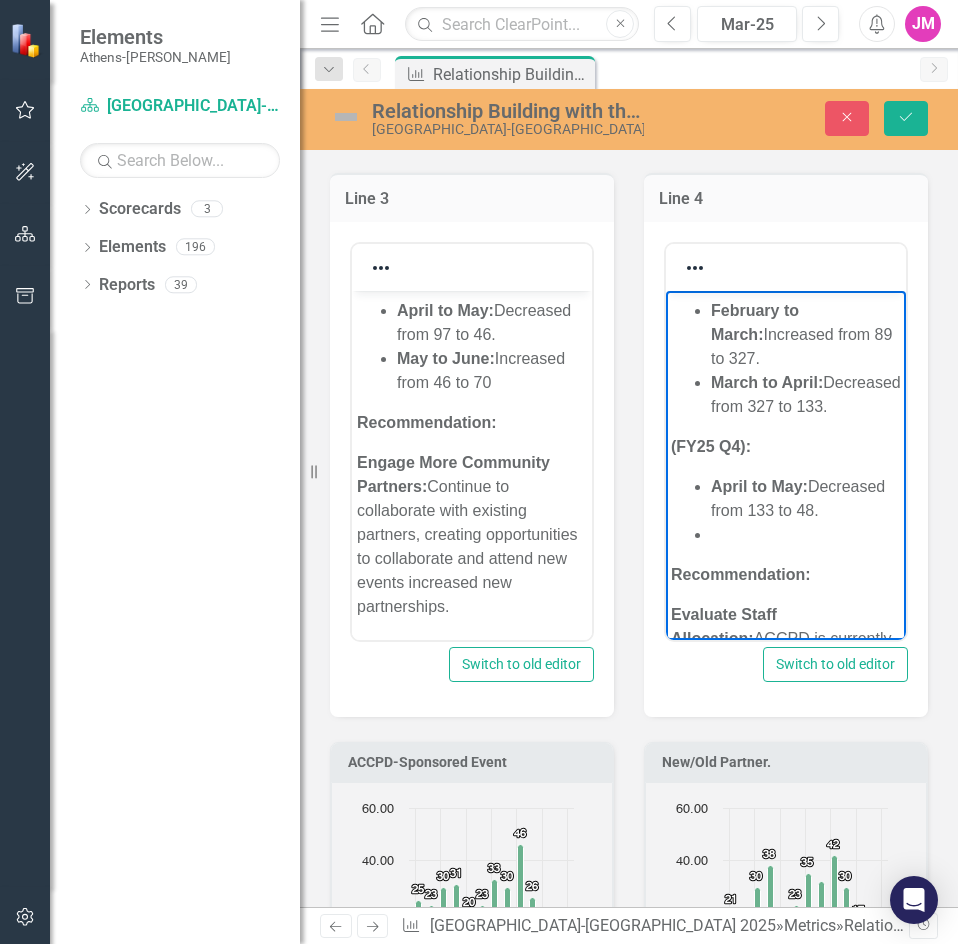 type 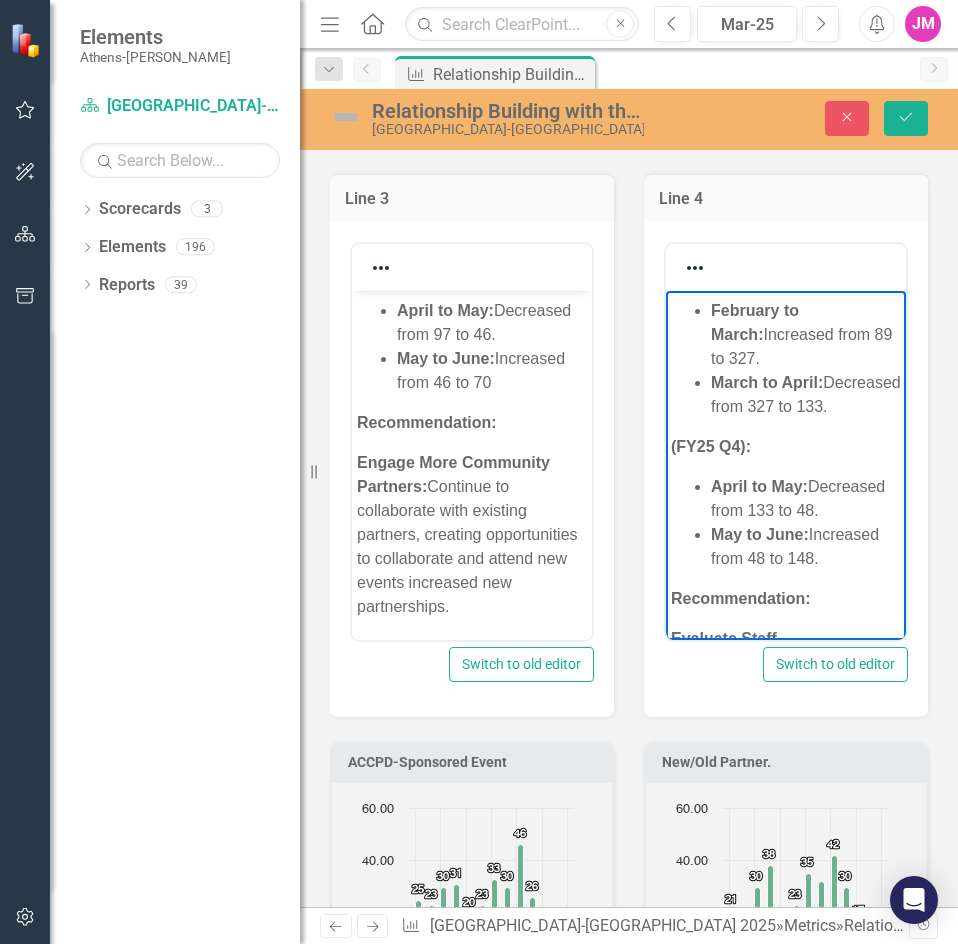 scroll, scrollTop: 1000, scrollLeft: 0, axis: vertical 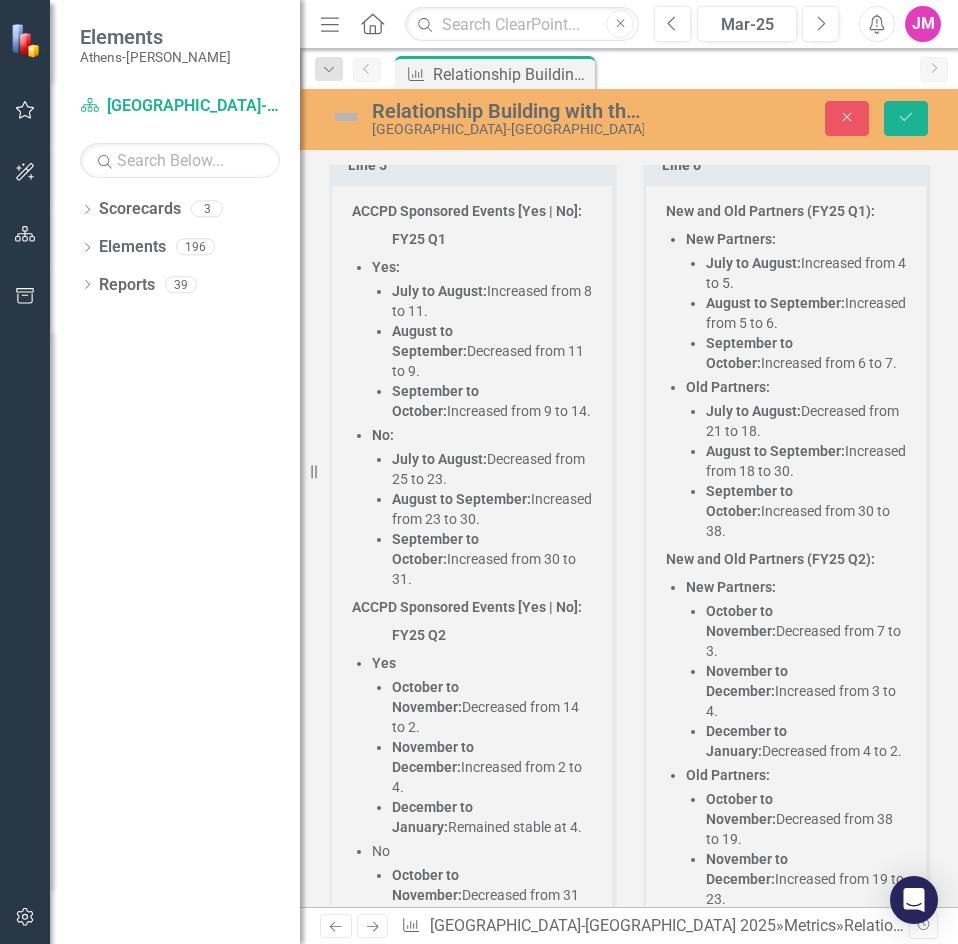 click on "August to September:  Increased from 23 to 30." at bounding box center (492, 509) 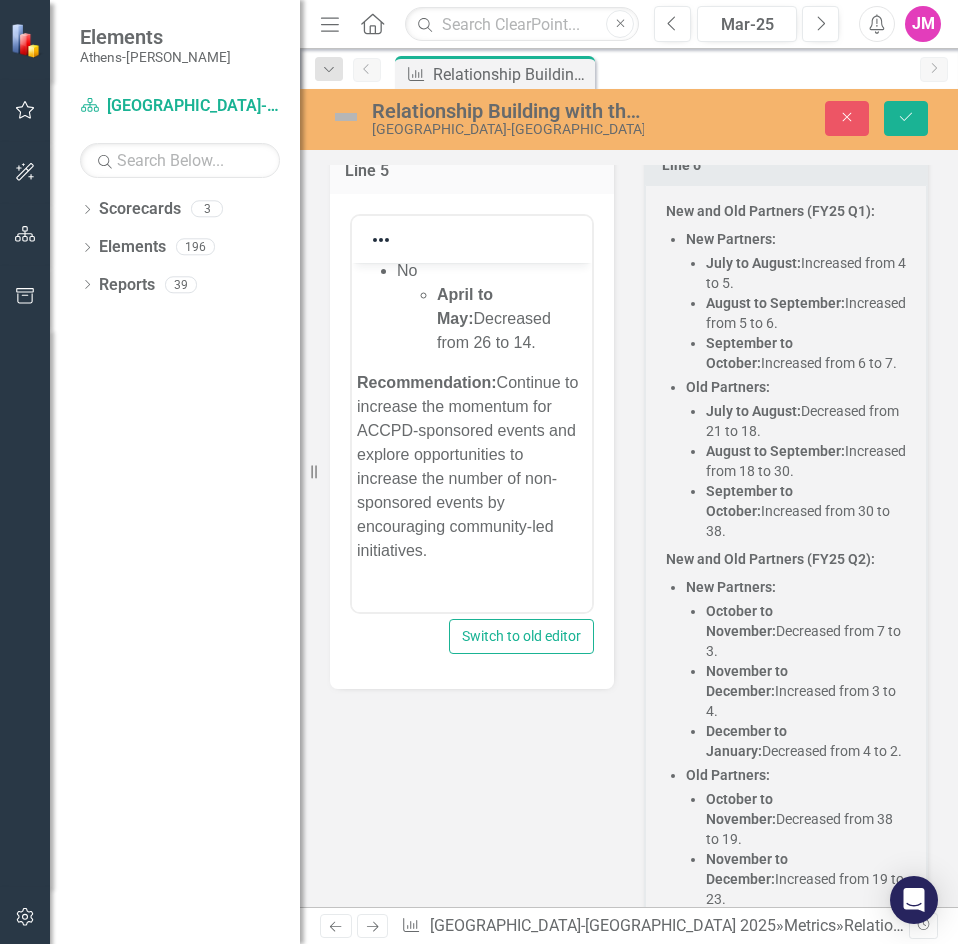 scroll, scrollTop: 1900, scrollLeft: 0, axis: vertical 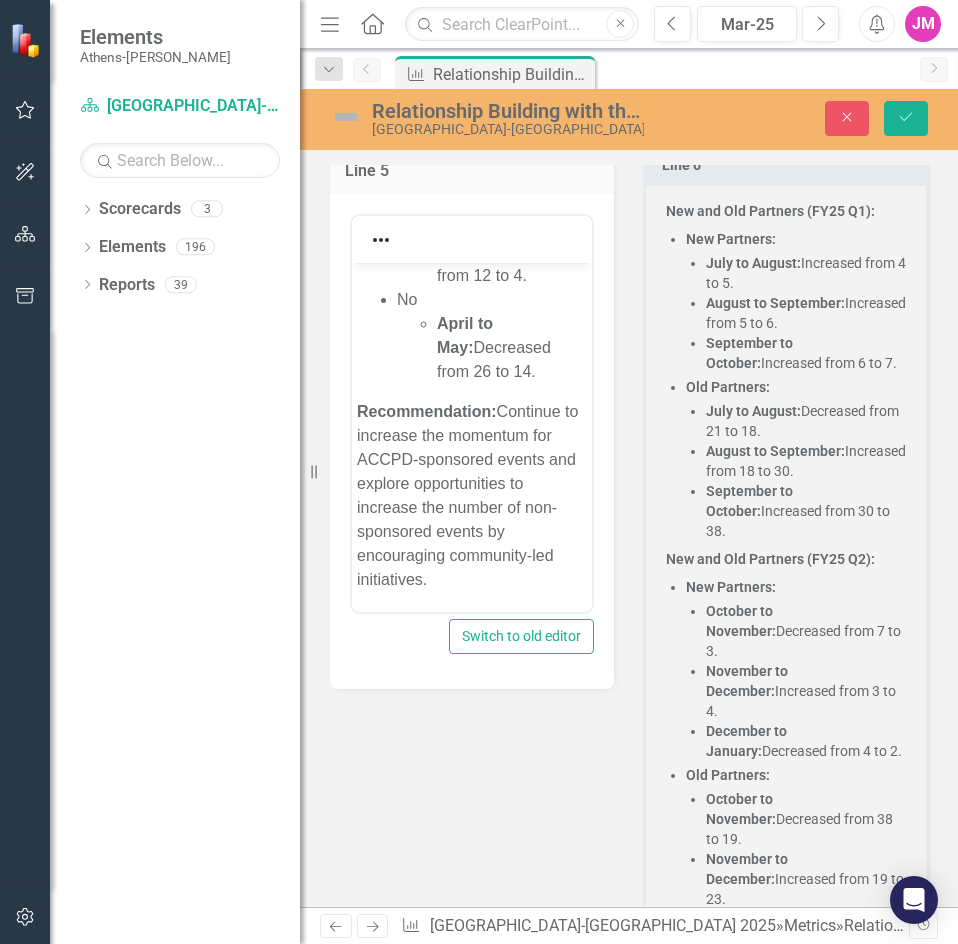 click on "April to May:  Decreased from 12 to 4." at bounding box center (512, 251) 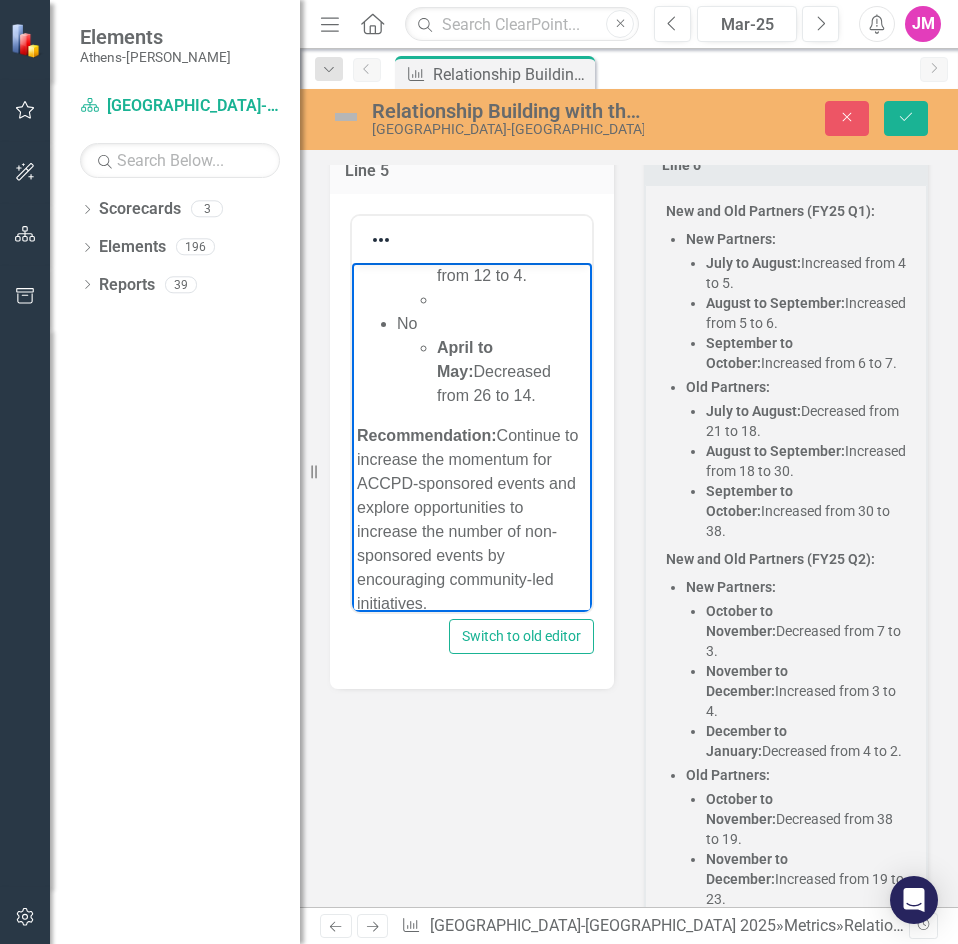 type 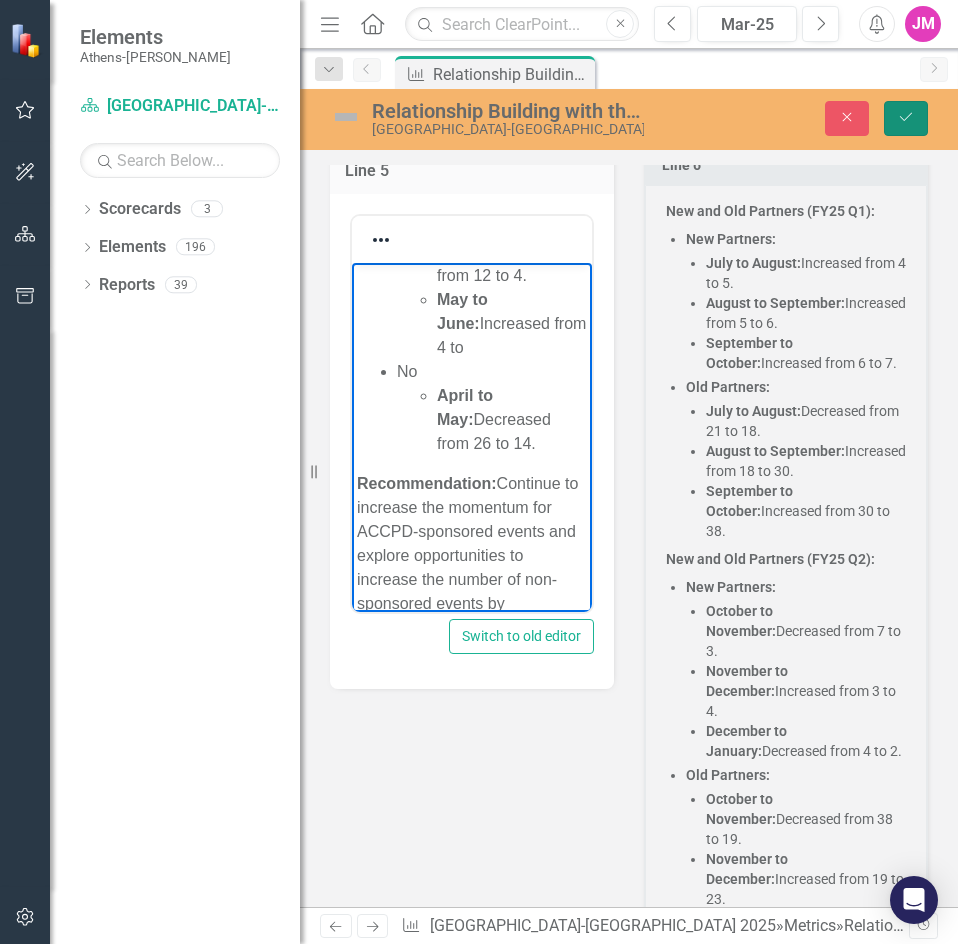click on "Save" at bounding box center (906, 118) 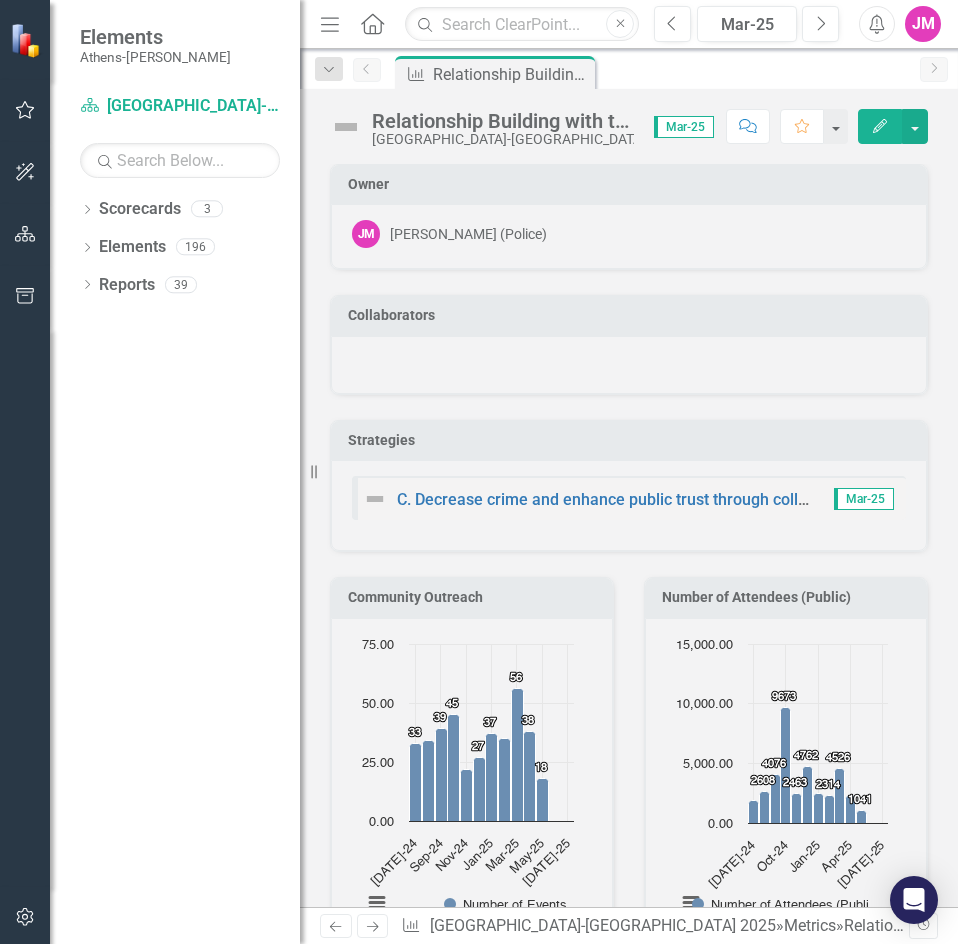 scroll, scrollTop: 0, scrollLeft: 0, axis: both 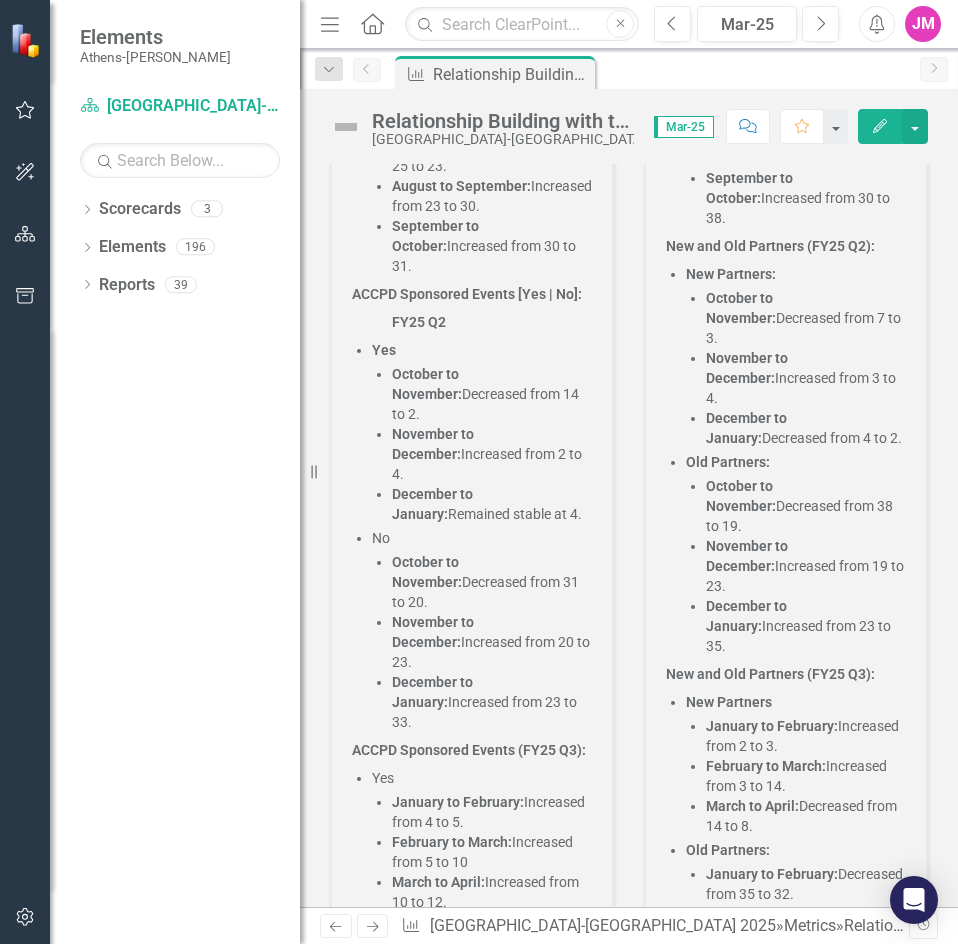 click on "October to November:  Decreased from 14 to 2." at bounding box center (492, 394) 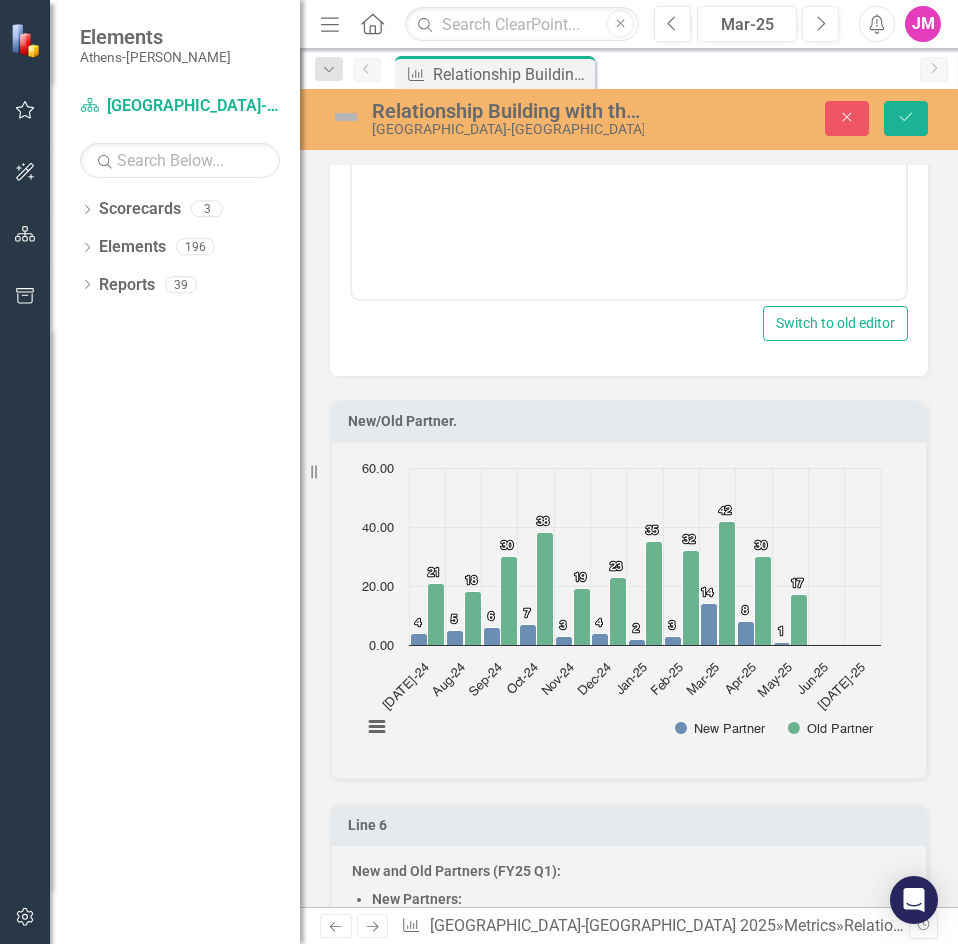 scroll, scrollTop: 3708, scrollLeft: 0, axis: vertical 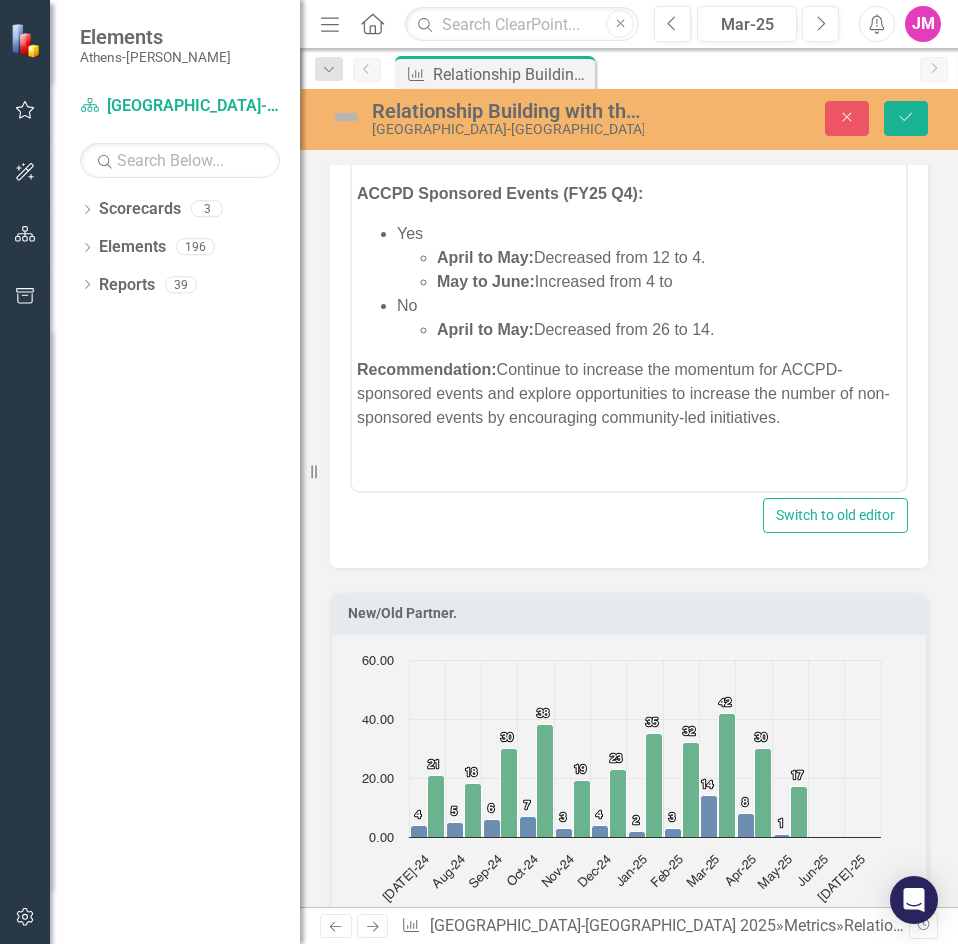 click on "May to June:  Increased from 4 to" at bounding box center (669, 282) 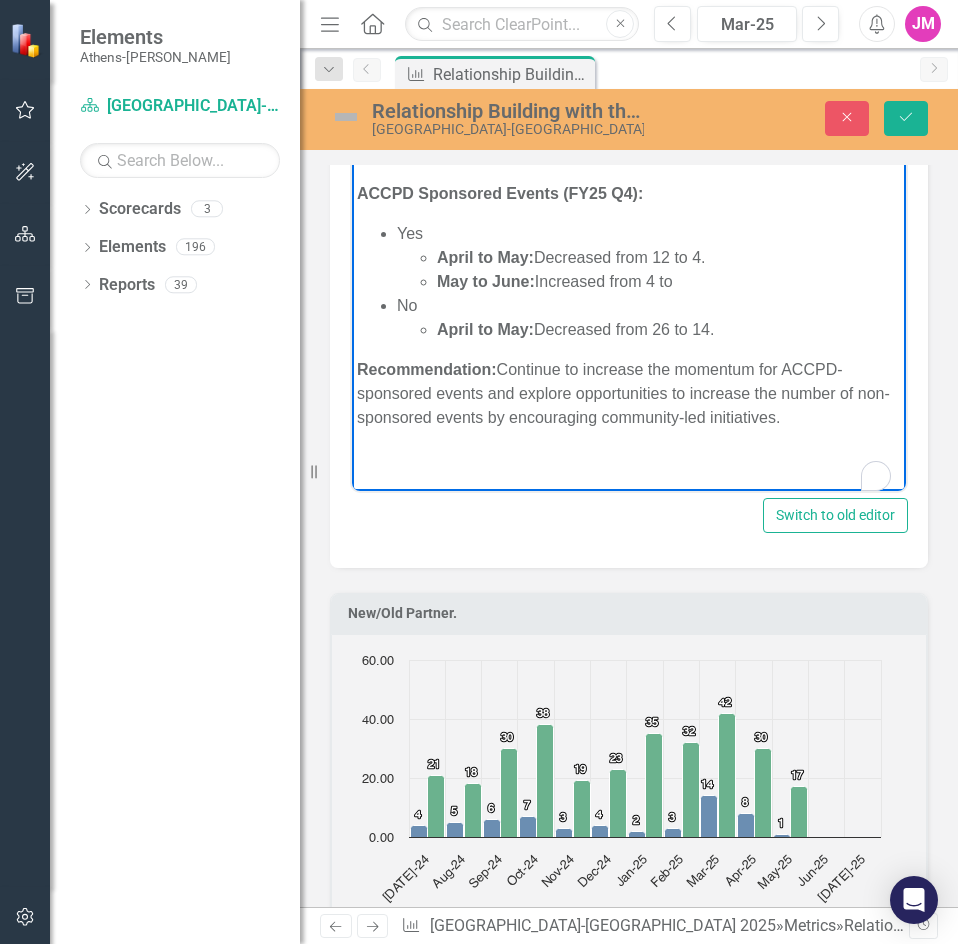 scroll, scrollTop: 789, scrollLeft: 0, axis: vertical 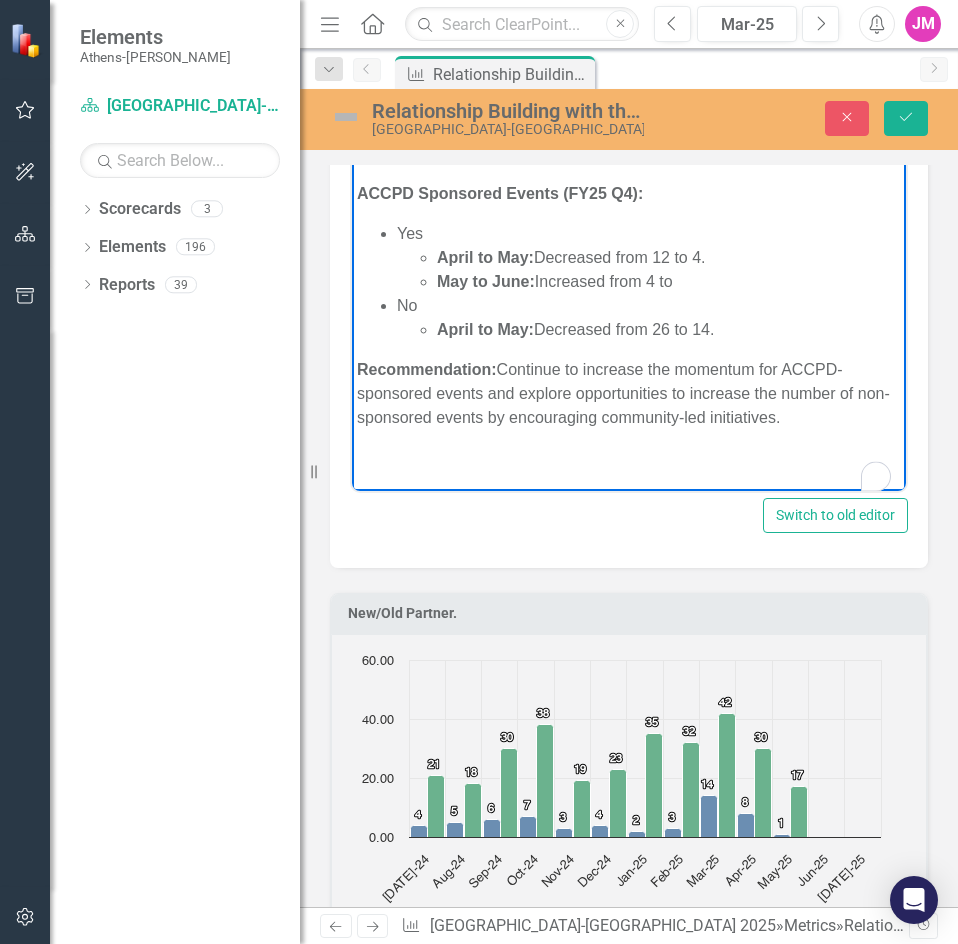 type 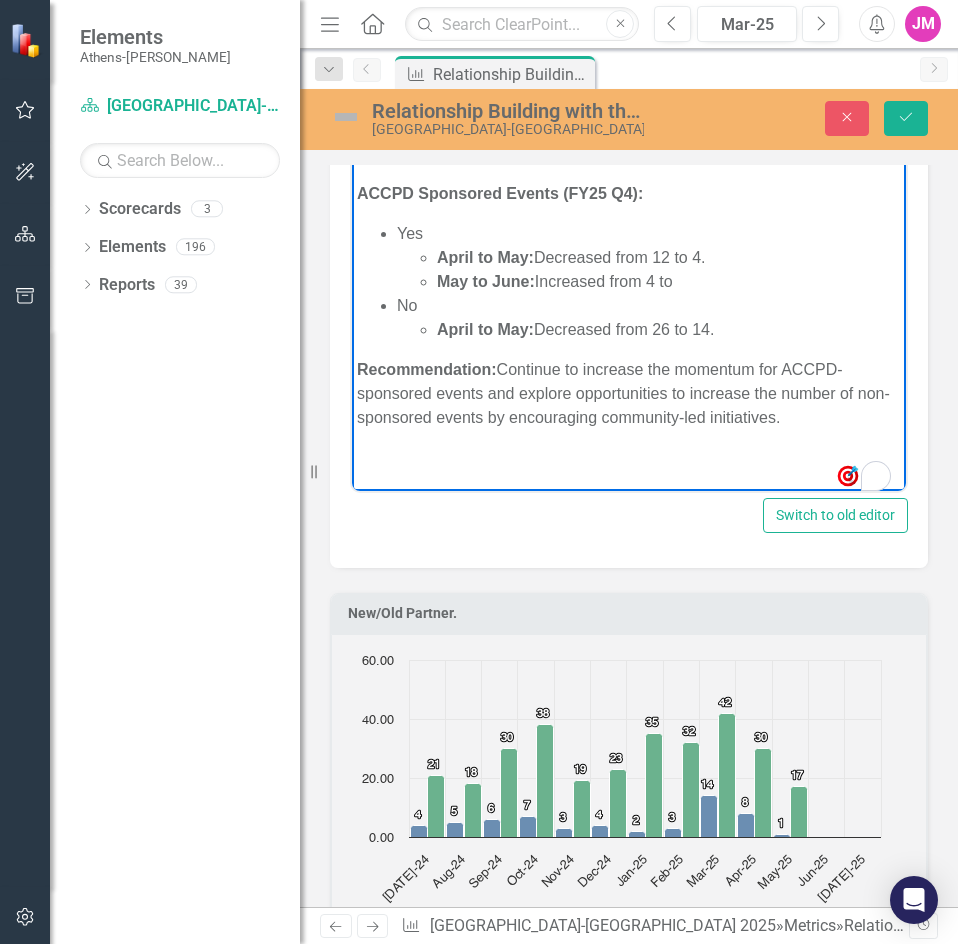 click on "May to June:  Increased from 4 to" at bounding box center [669, 282] 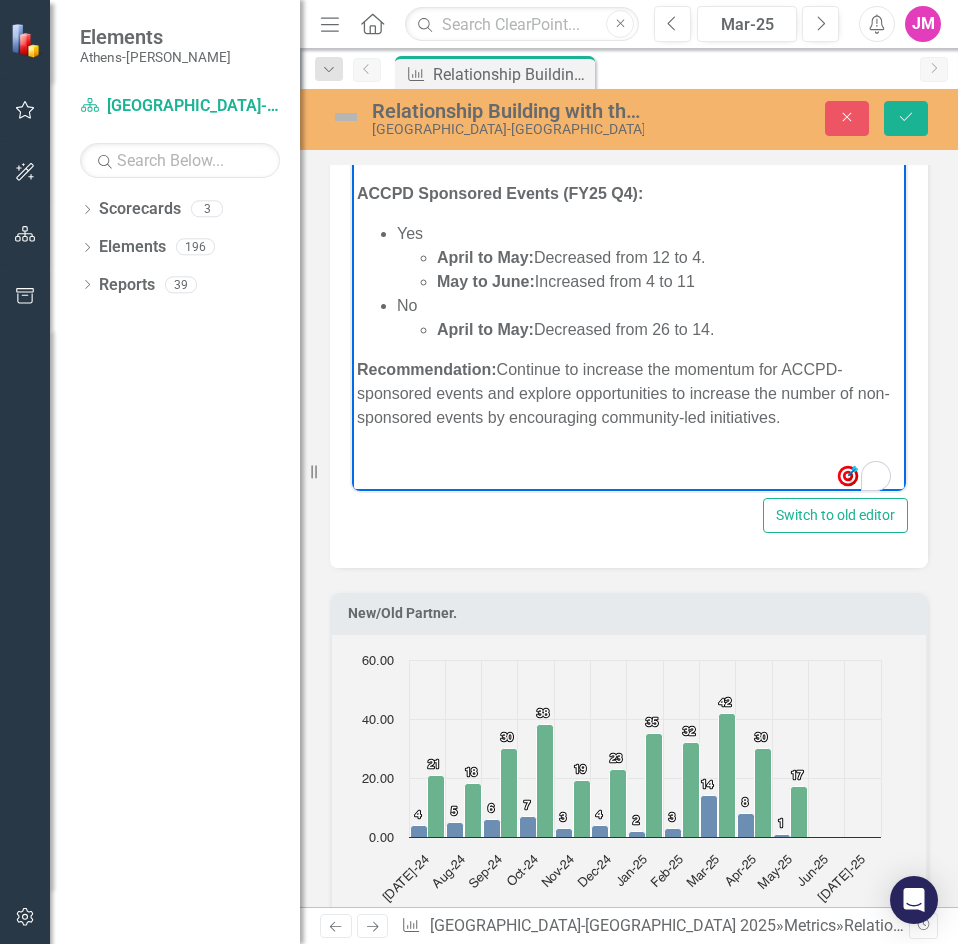 click on "April to May:  Decreased from 26 to 14." at bounding box center (669, 330) 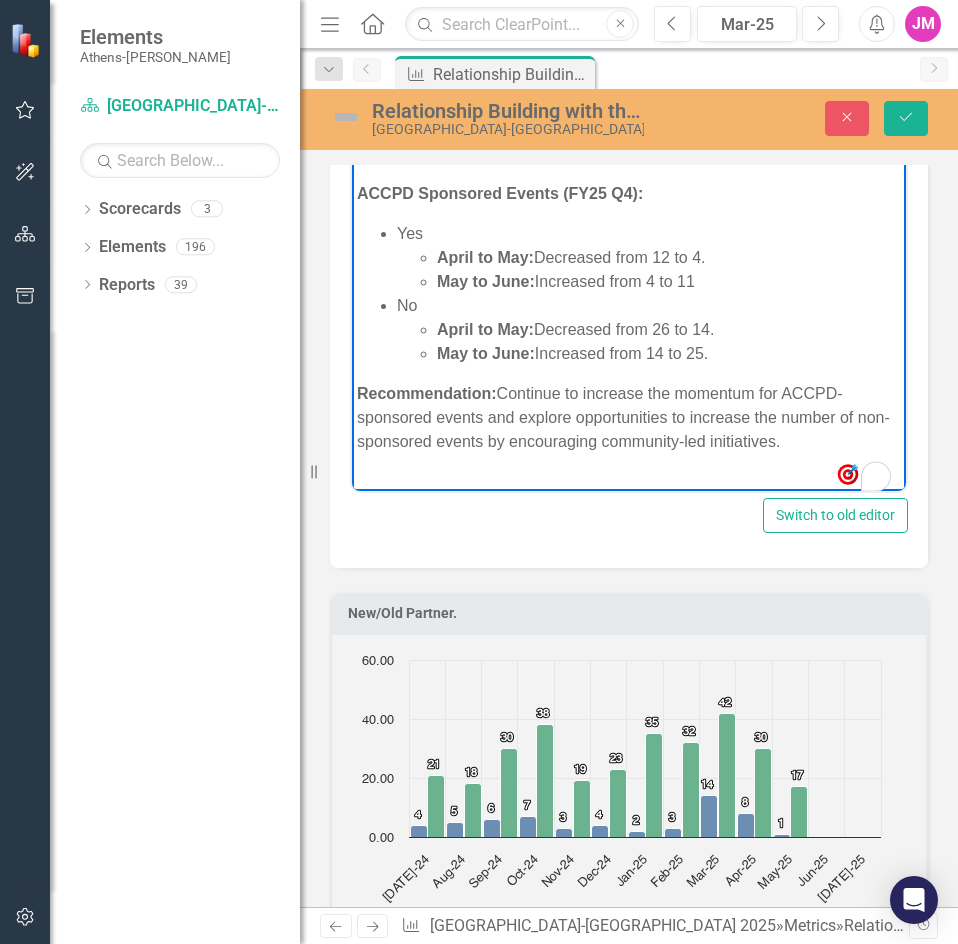scroll, scrollTop: 813, scrollLeft: 0, axis: vertical 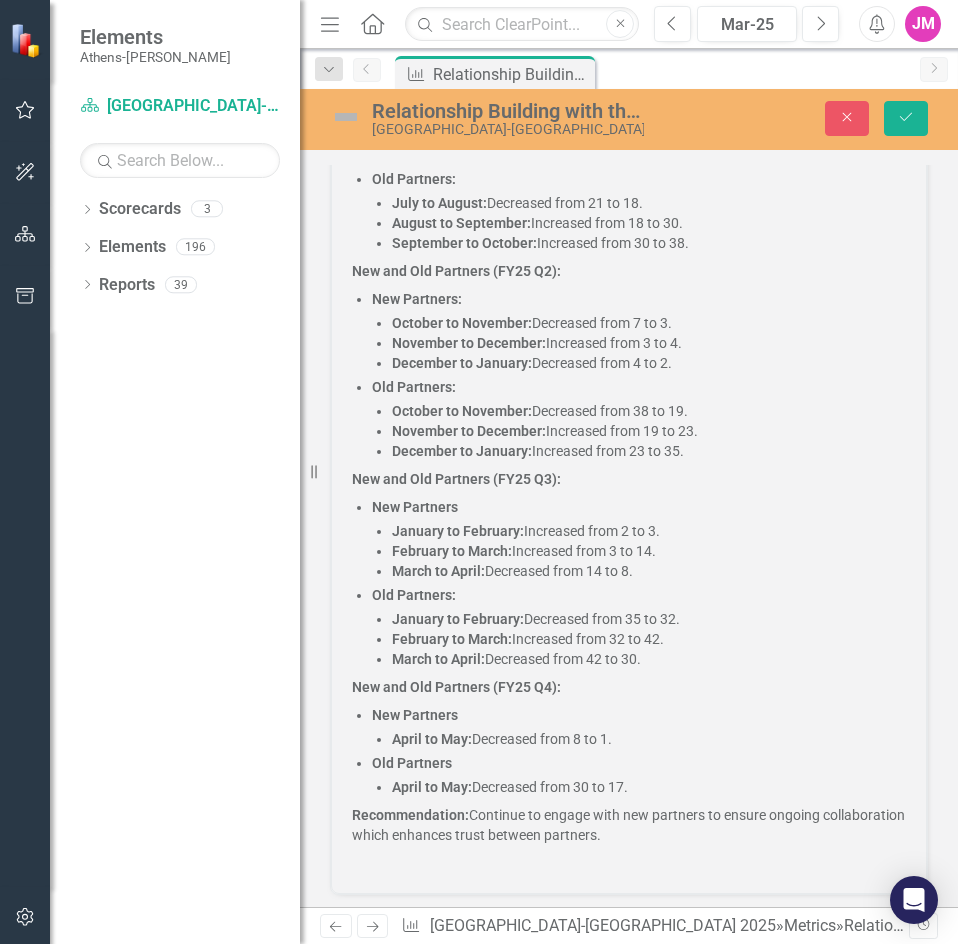 click on "January to February:  Increased from 2 to 3." at bounding box center [649, 531] 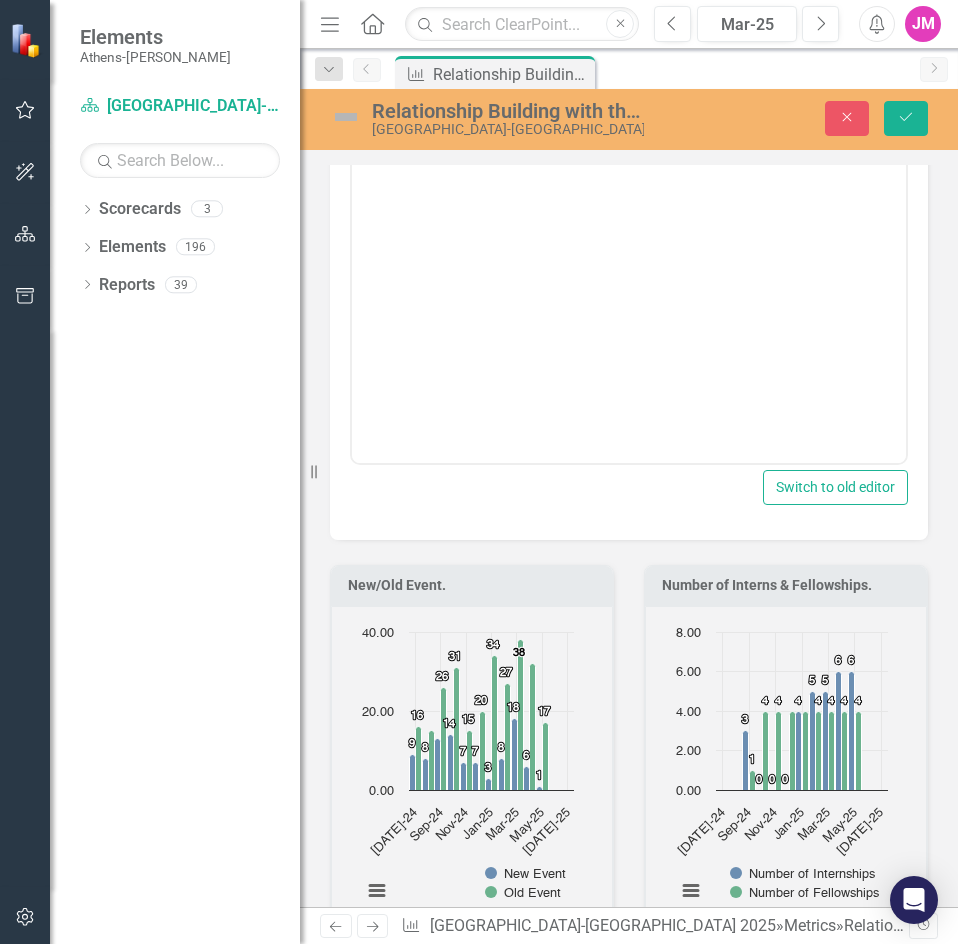 scroll, scrollTop: 4516, scrollLeft: 0, axis: vertical 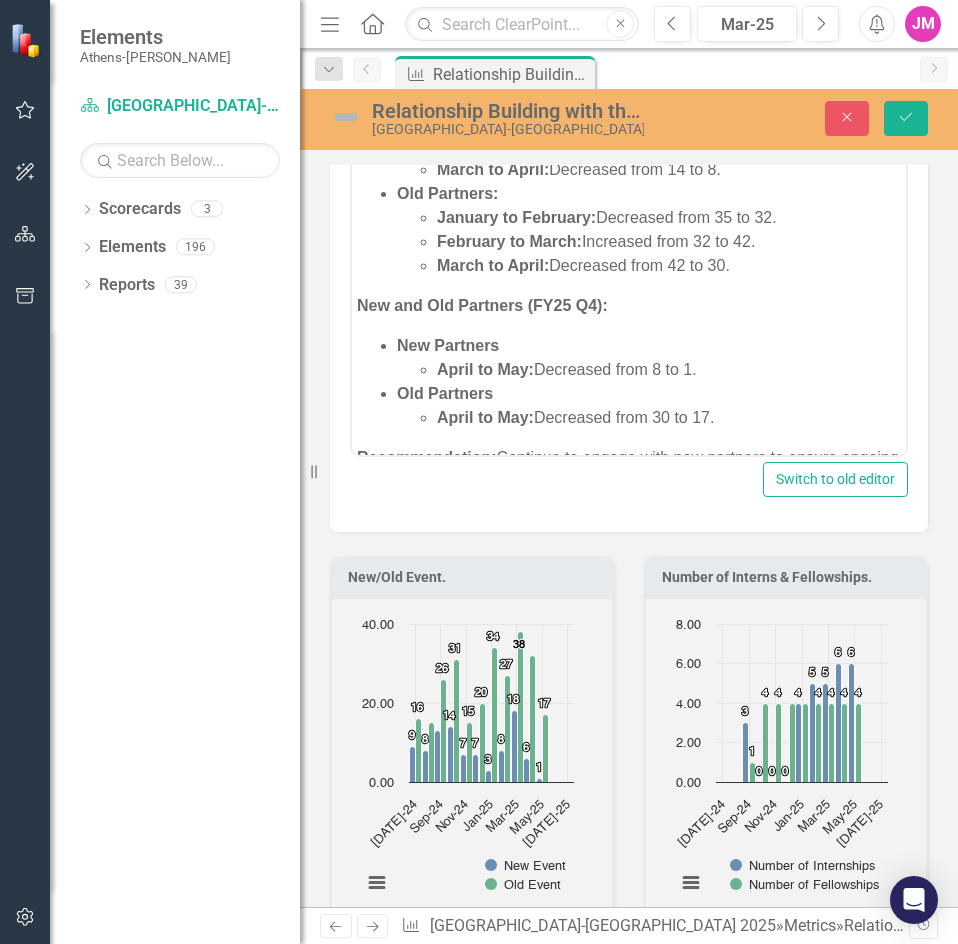 click on "New Partners April to May:  Decreased from 8 to 1." at bounding box center (649, 358) 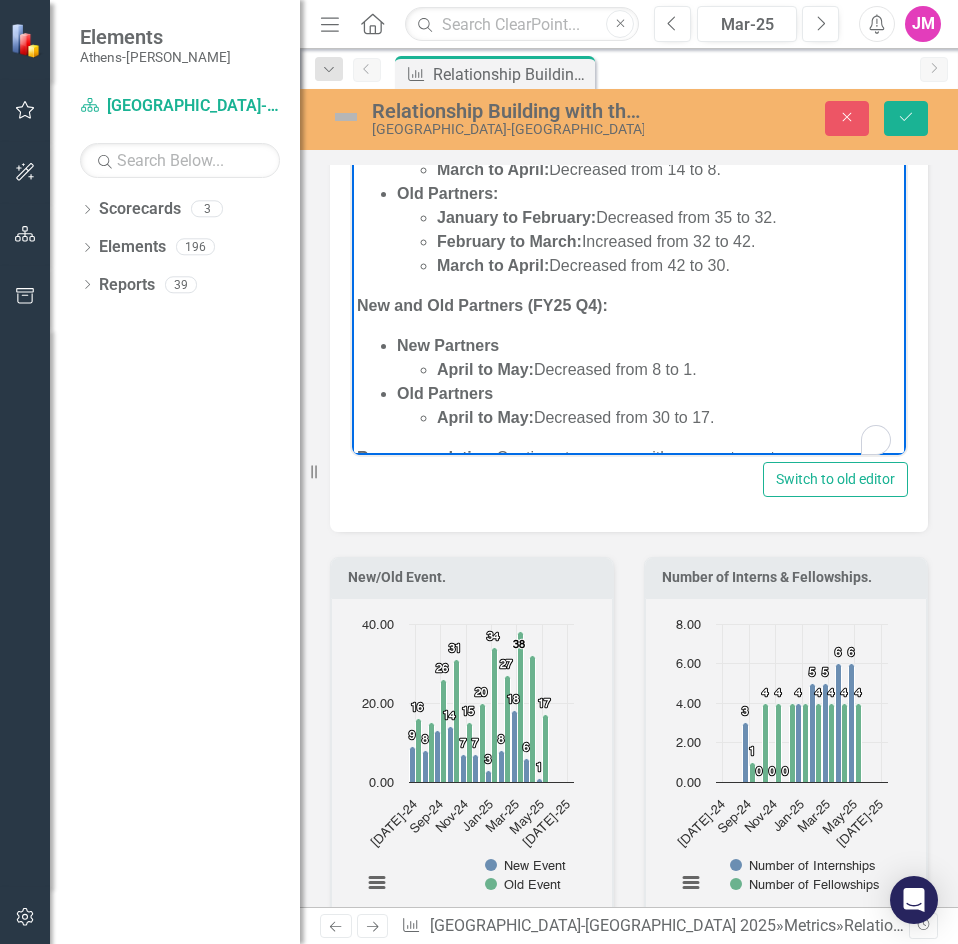 scroll, scrollTop: 561, scrollLeft: 0, axis: vertical 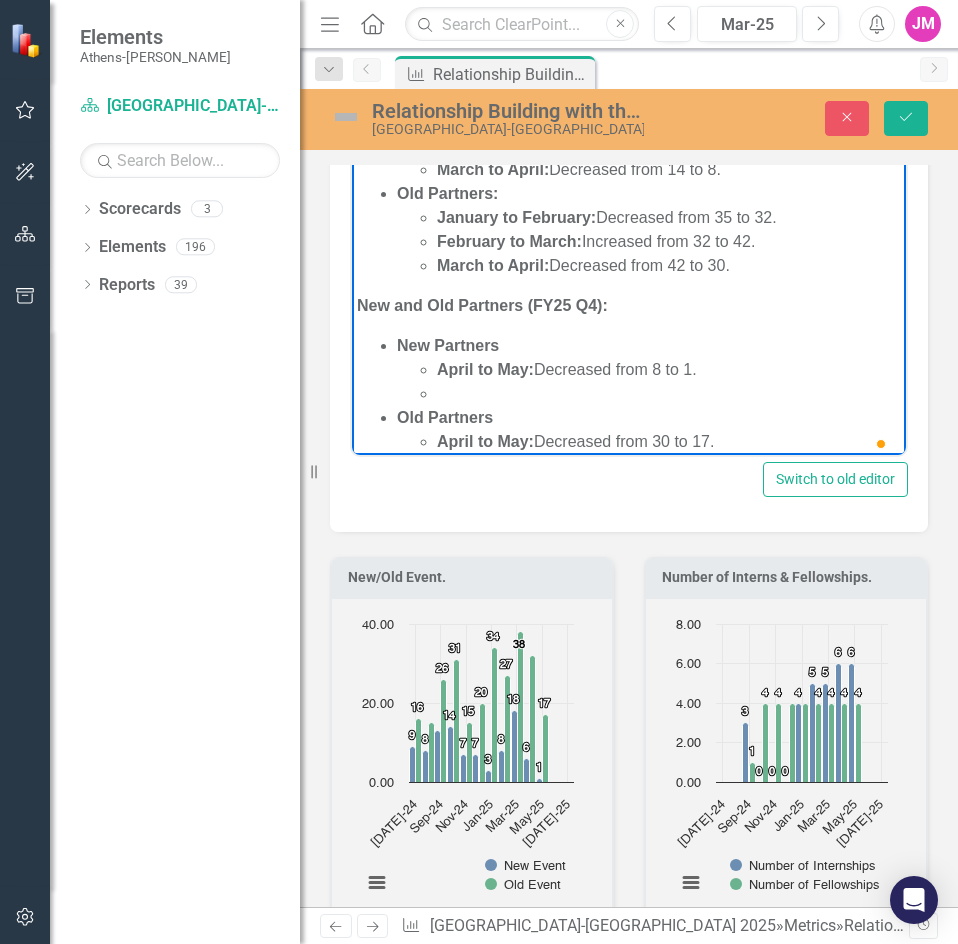 type 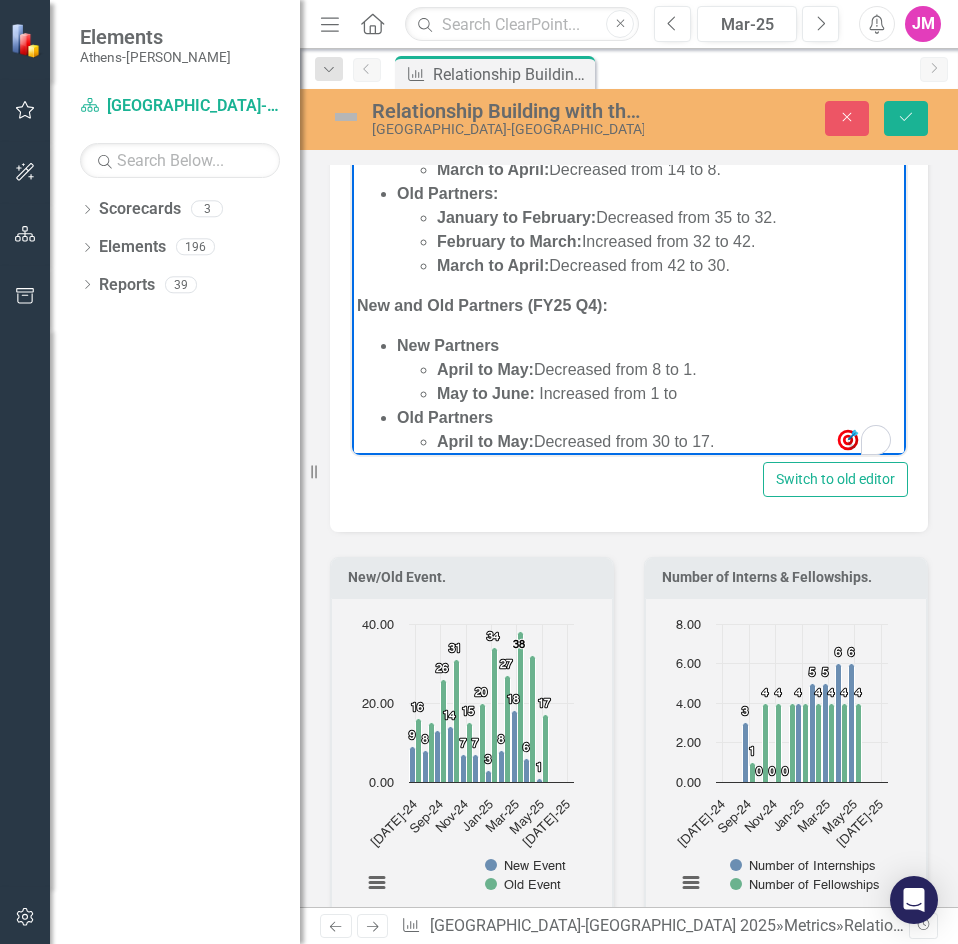 click on "May to June:  Increased from 1 to ﻿" at bounding box center [669, 394] 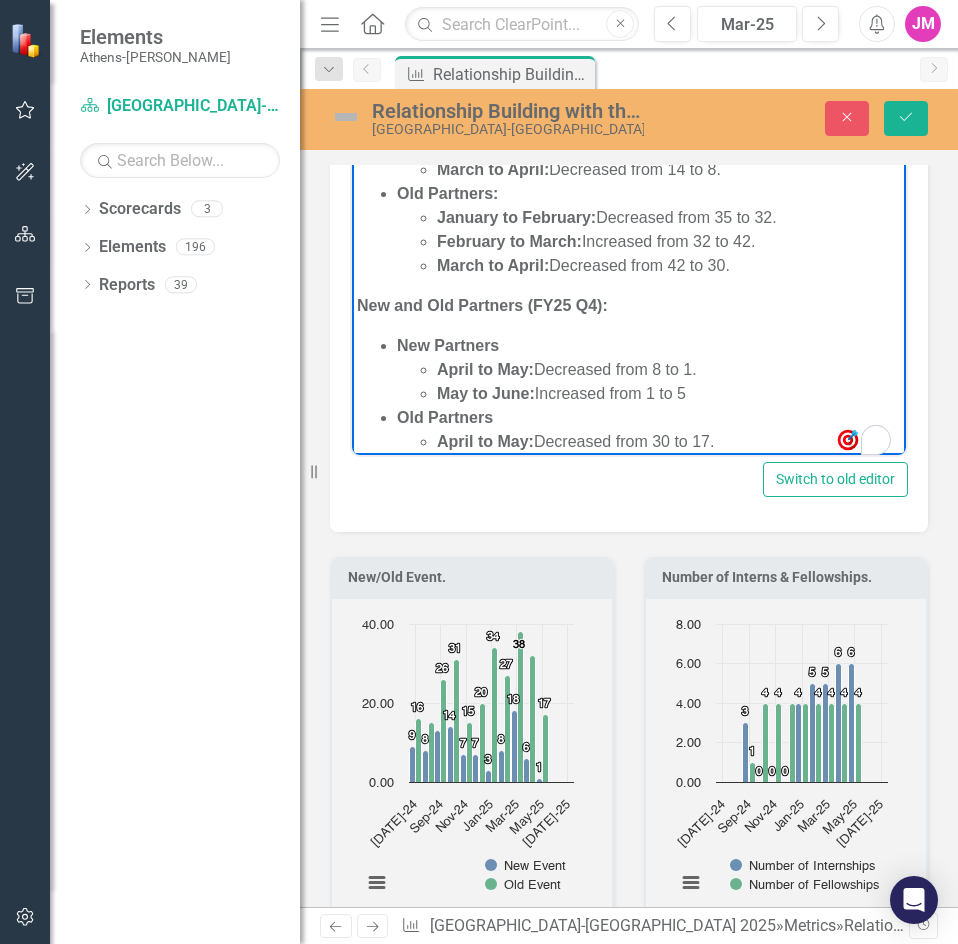 click on "April to May:  Decreased from 30 to 17." at bounding box center [669, 442] 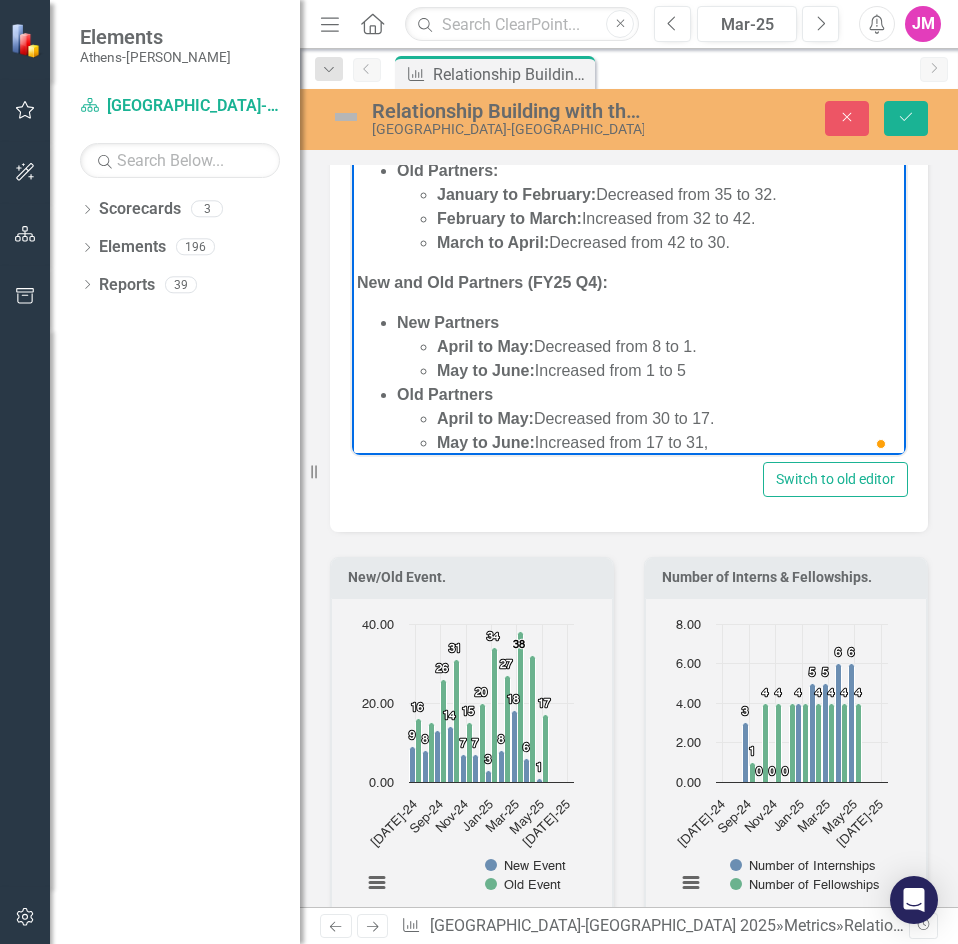 scroll, scrollTop: 648, scrollLeft: 0, axis: vertical 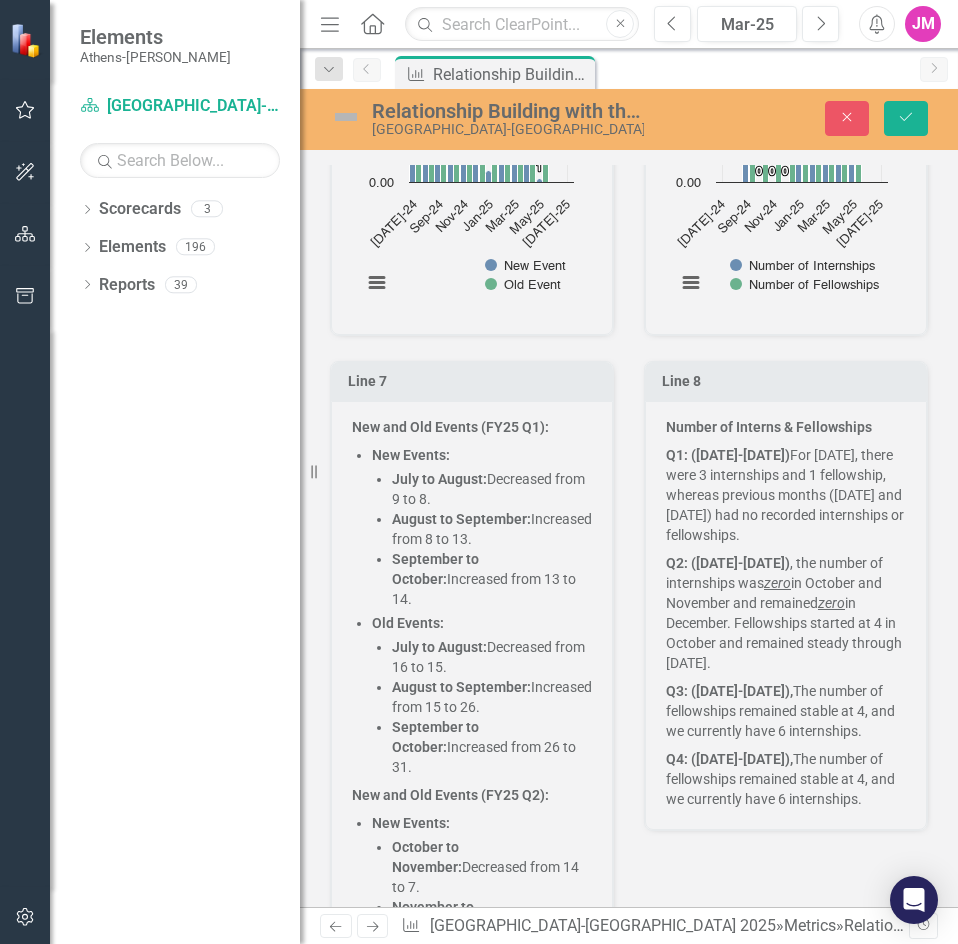 click on "September to October:  Increased from 13 to 14." at bounding box center (492, 579) 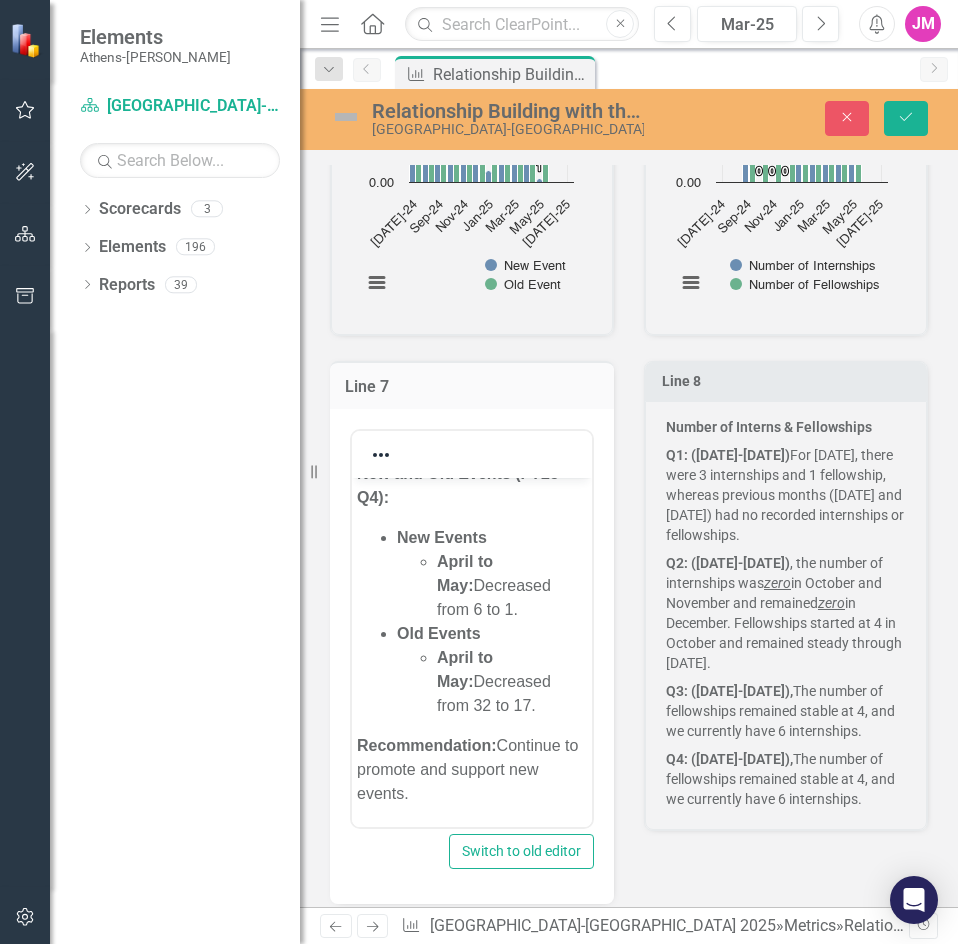 scroll, scrollTop: 1845, scrollLeft: 0, axis: vertical 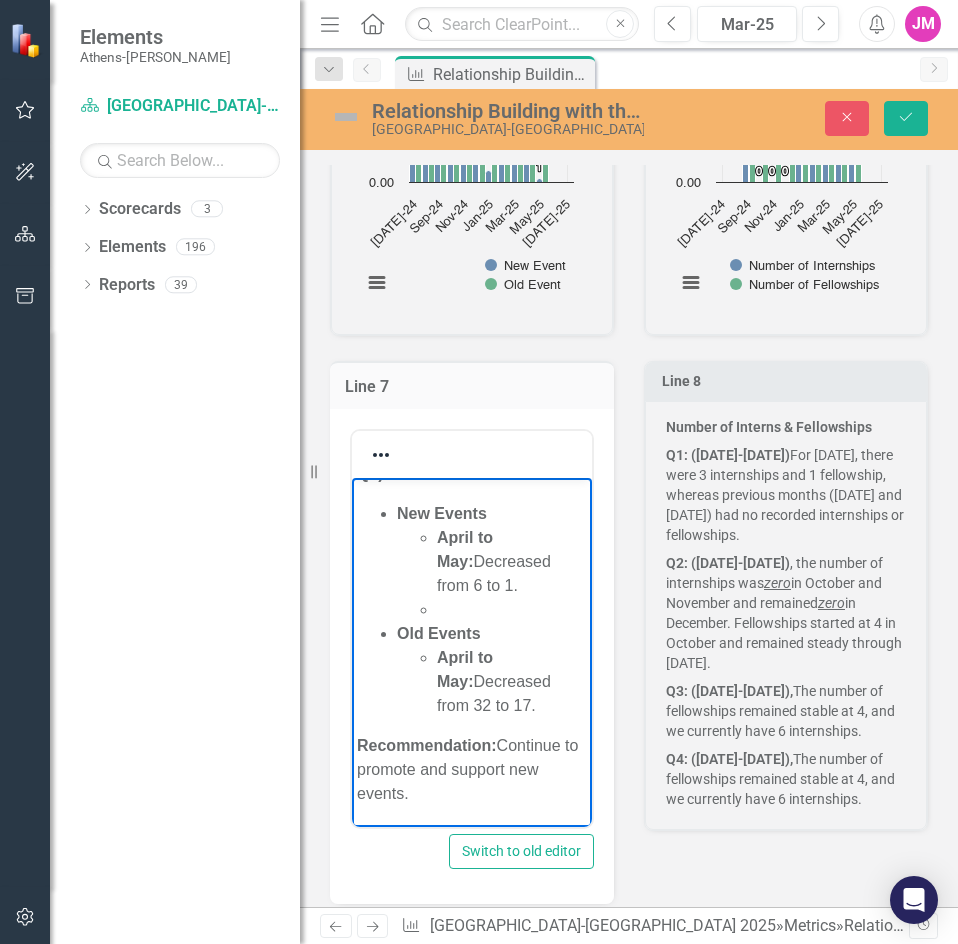 type 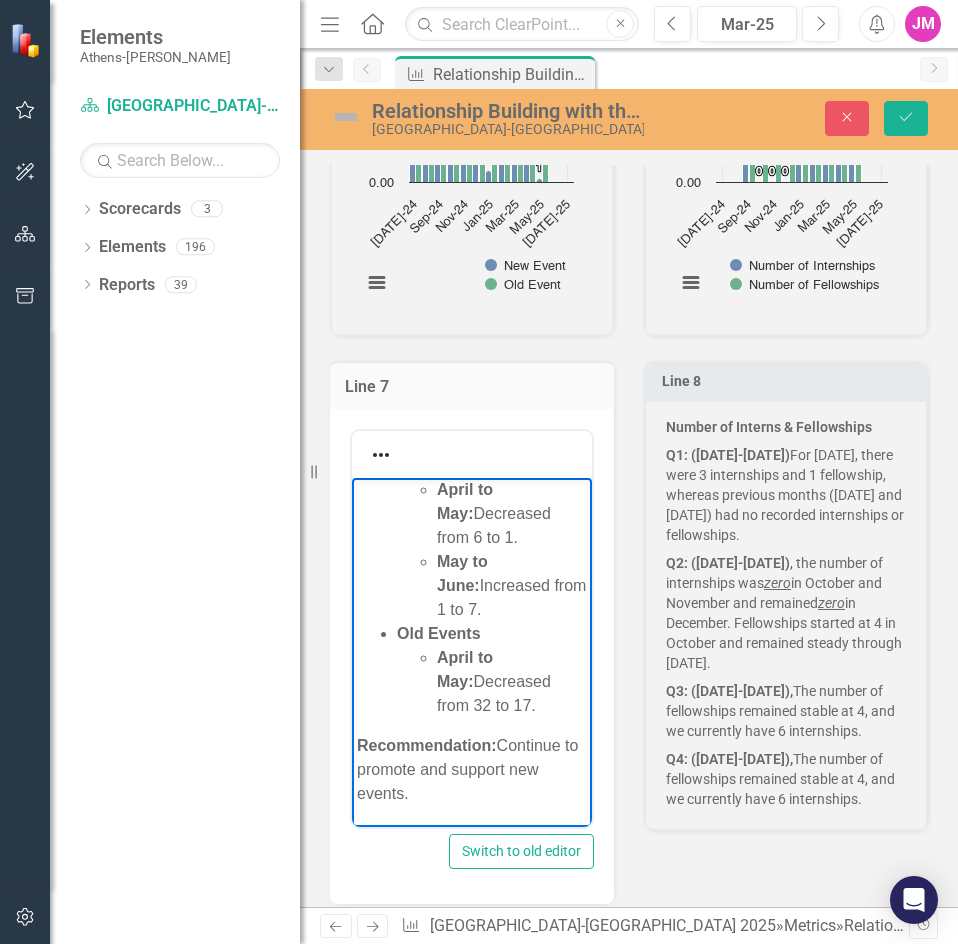 click on "New and Old Events (FY25 Q1): New Events: July to August:  Decreased from 9 to 8. August to September:  Increased from 8 to 13. September to October:  Increased from 13 to 14. Old Events: July to August:  Decreased from 16 to 15. August to September:  Increased from 15 to 26. September to October:  Increased from 26 to 31. New and Old Events (FY25 Q2): New Events: October to November:  Decreased from 14 to 7. November to December:  Remained stable at 7. December to January:  Decreased from 7 to 3. Old Events: October to November:  Decreased from 31 to 15. November to December:  Increased from 15 to 20. December to January:  Increased from 20 to 34. New and Old Events (FY25 Q3):  New Events January to February:  Increased from 3 to 8. February to March:  Increased from 8 to 18. March to April:  Decreased from 18 to 6. Old Events January to February:  Decreased from 34 to 27. February to March:  Increased from 27 to 38. March to April:  Decreased from 38 to 32. New and Old Events (FY25 Q4):" at bounding box center [472, -234] 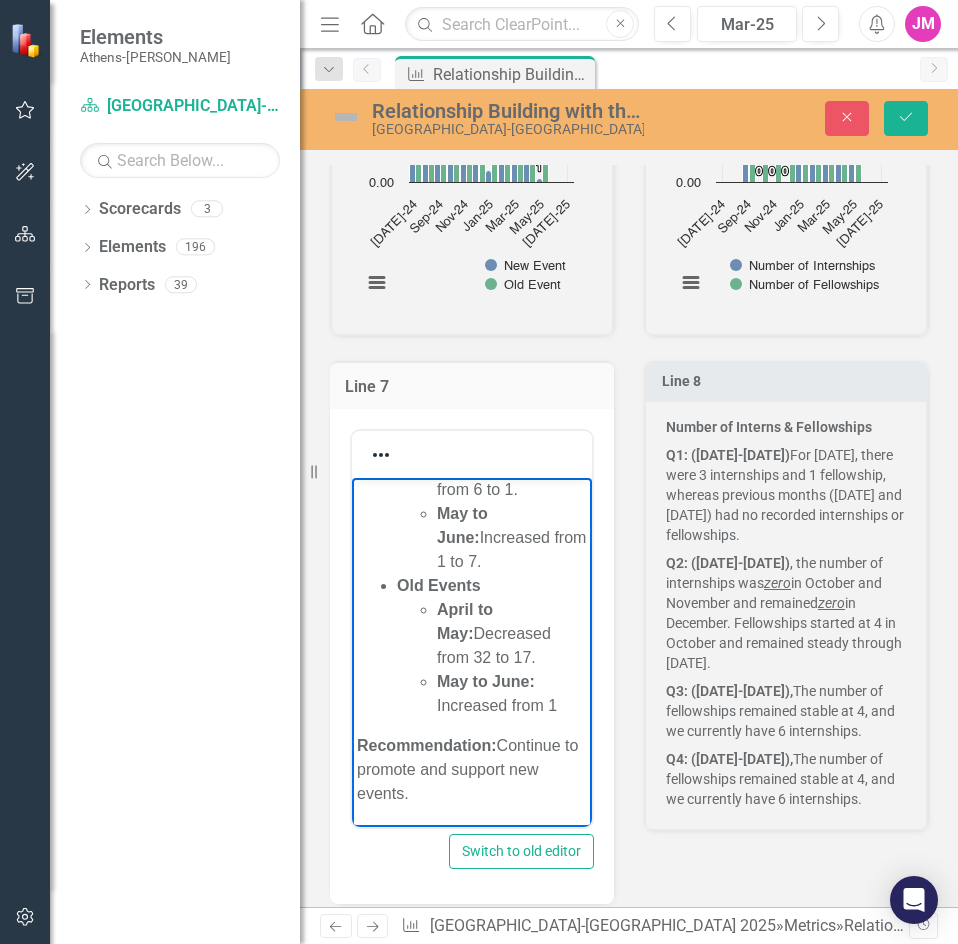scroll, scrollTop: 1876, scrollLeft: 0, axis: vertical 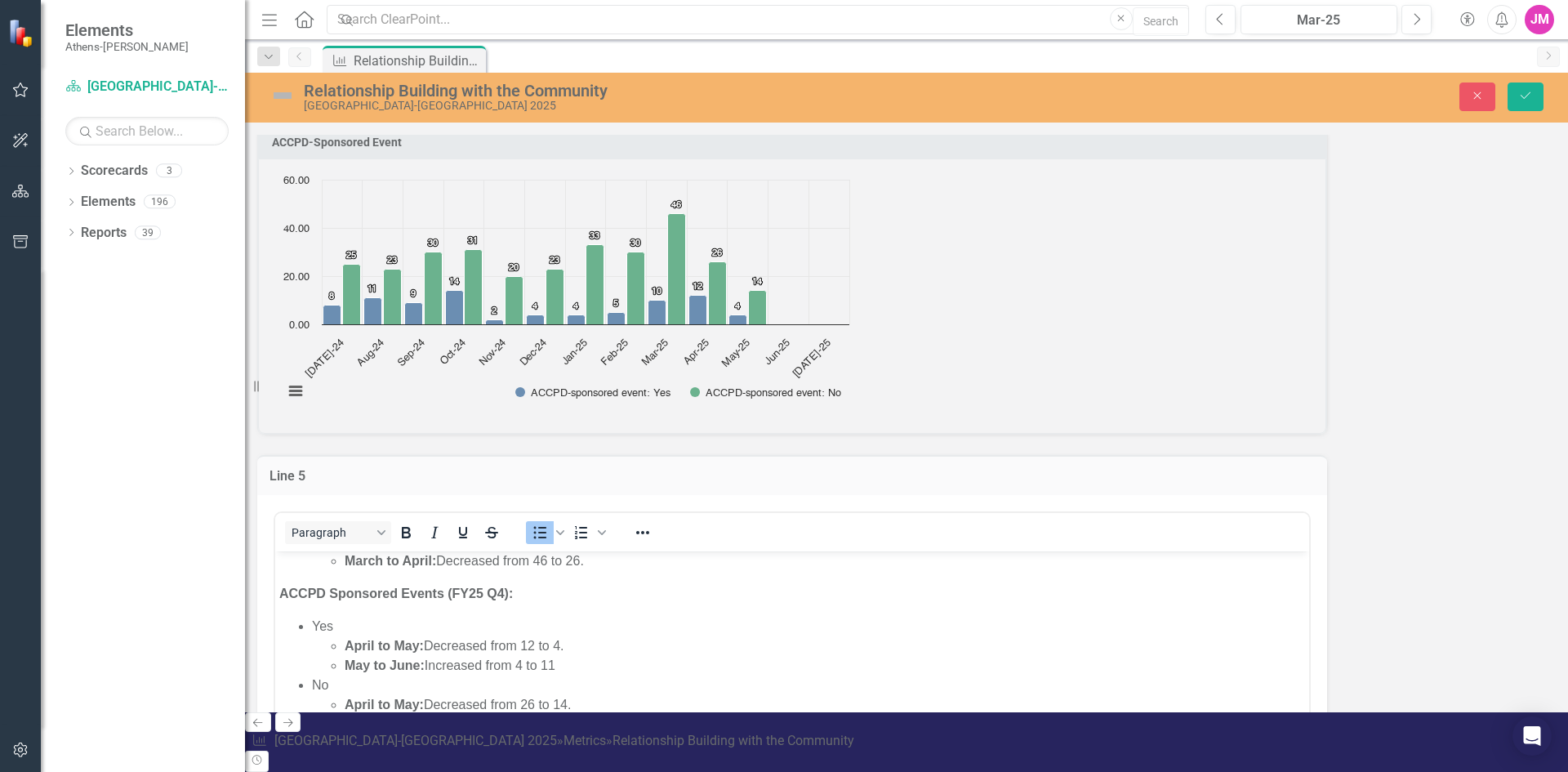 click on "Period Status Number of Events Number of Attendees (Public). Number of ACCPD Staff. Number of Community Partners. ACCPD-sponsored event: Yes ACCPD-sponsored event: No New Event Old Event New Partner Old Partner Number of Internships Number of Fellowships Jul-24 Ongoing 33.00 1,858.00 103.00 84.00 8.00 25.00 9.00 16.00 4.00 21.00 Aug-24 Ongoing 34.00 2,608.00 91.00 30.00 11.00 23.00 8.00 15.00 5.00 18.00 Sep-24 Ongoing 39.00 4,076.00 91.00 36.00 9.00 30.00 13.00 26.00 6.00 30.00 3.00 1.00 Oct-24 Ongoing 45.00 9,673.00 315.00 178.00 14.00 31.00 14.00 31.00 7.00 38.00 0.00 4.00 Nov-24 Ongoing 22.00 2,463.00 53.00 102.00 2.00 20.00 7.00 15.00 3.00 19.00 0.00 4.00 Dec-24 Ongoing 27.00 4,762.00 242.00 88.00 4.00 23.00 7.00 20.00 4.00 23.00 0.00 4.00 Jan-25 Ongoing 37.00 2,510.00 77.00 112.00 4.00 33.00 3.00 34.00 2.00 35.00 4.00 4.00 Feb-25 Not Defined 35.00 2,314.00 89.00 73.00 5.00 30.00 8.00 27.00 3.00 32.00 5.00 4.00 Mar-25 Not Defined 56.00 4,526.00 327.00 292.00 10.00 46.00 18.00 38.00 14.00 42.00 5.00 4.00" at bounding box center [287, 3391] 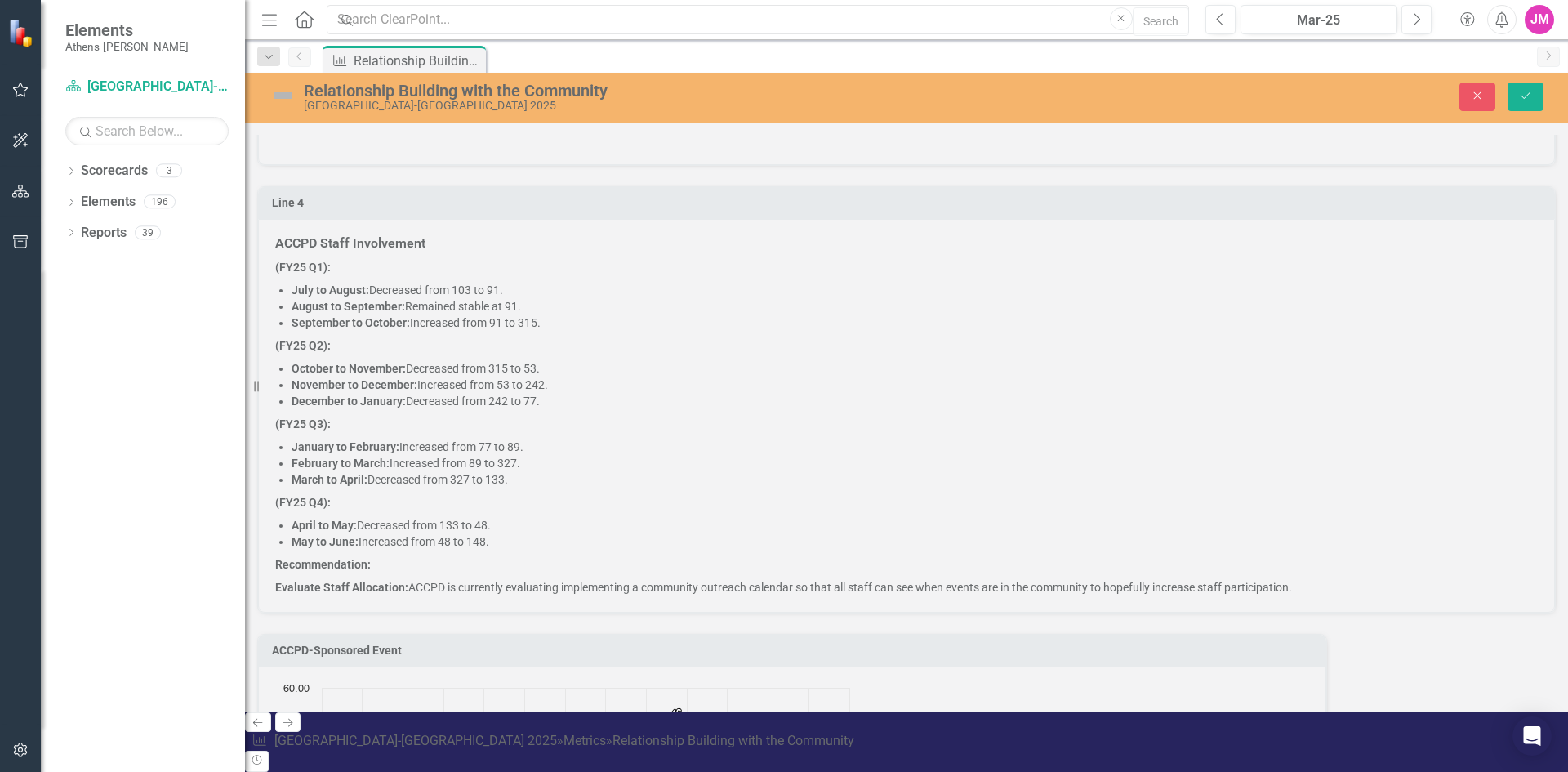 scroll, scrollTop: 2825, scrollLeft: 0, axis: vertical 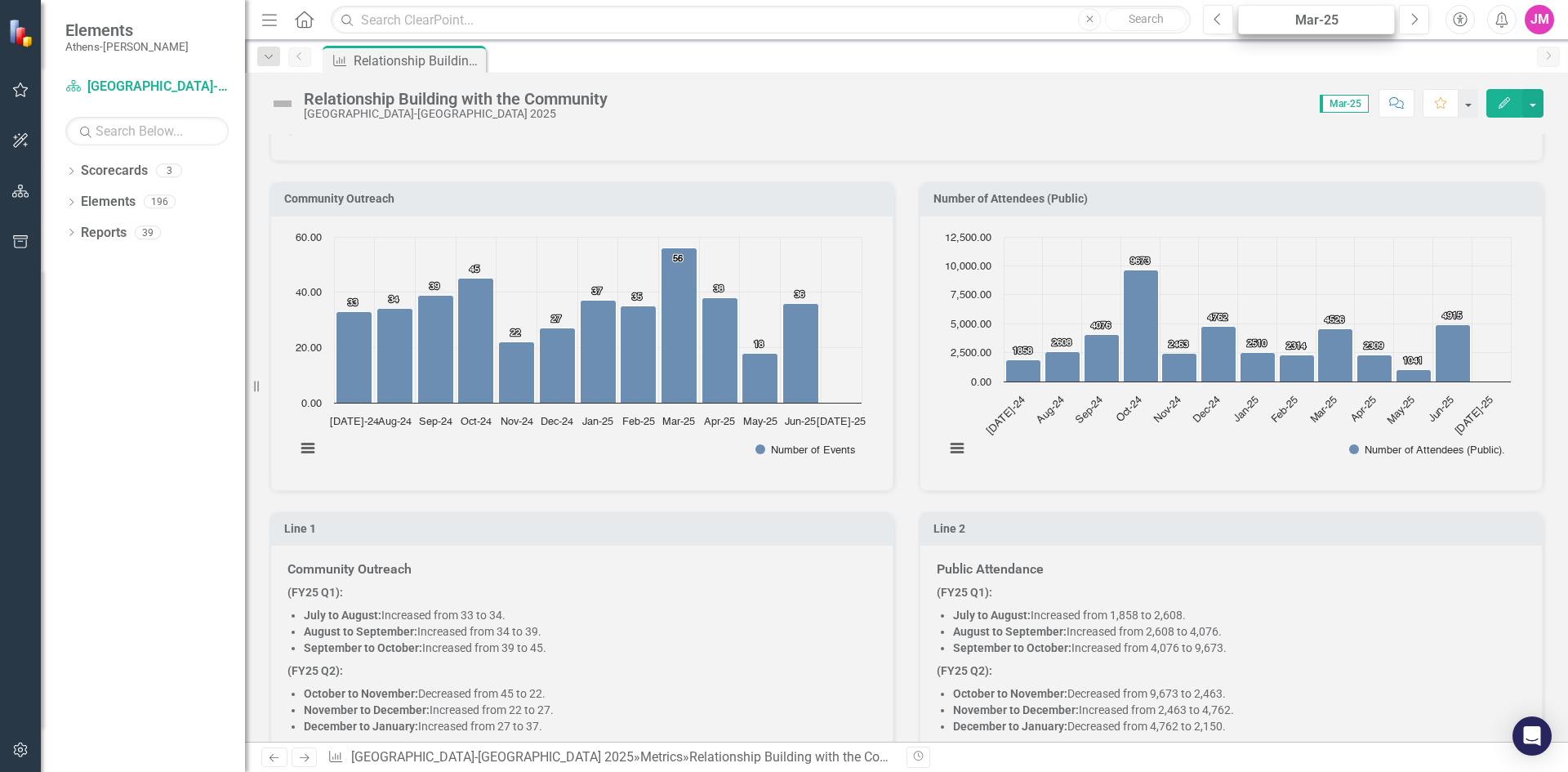 click on "Menu Home Search Close Search Previous Mar-25 Next Accessibility Alerts JM User Edit Profile Disable Sound Silence Alerts Help Support Center icon.tutorial Show Tutorials icon.portal Success Portal Logout Log Out" at bounding box center (906, 20) 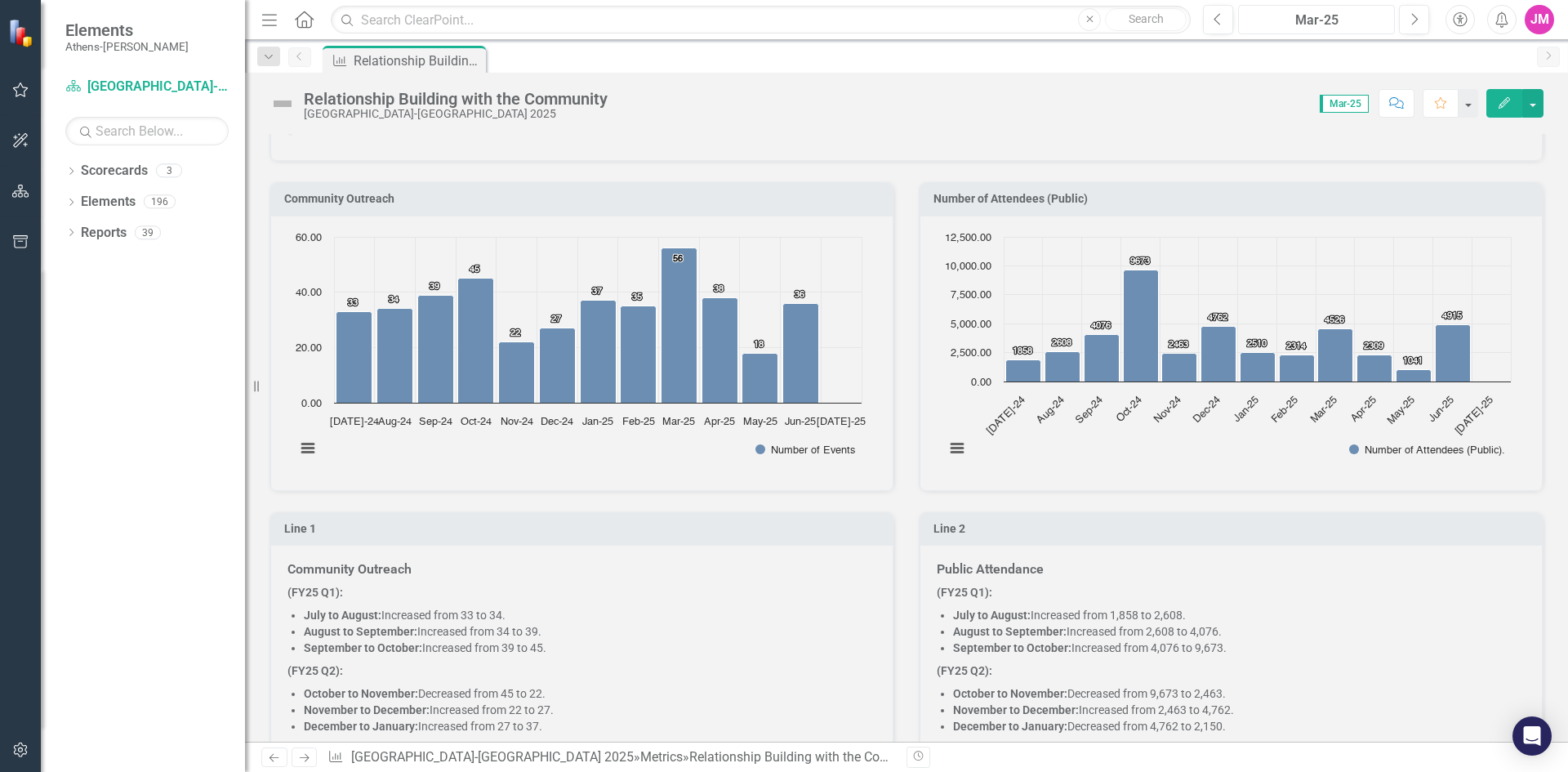 click on "Mar-25" at bounding box center [1316, 20] 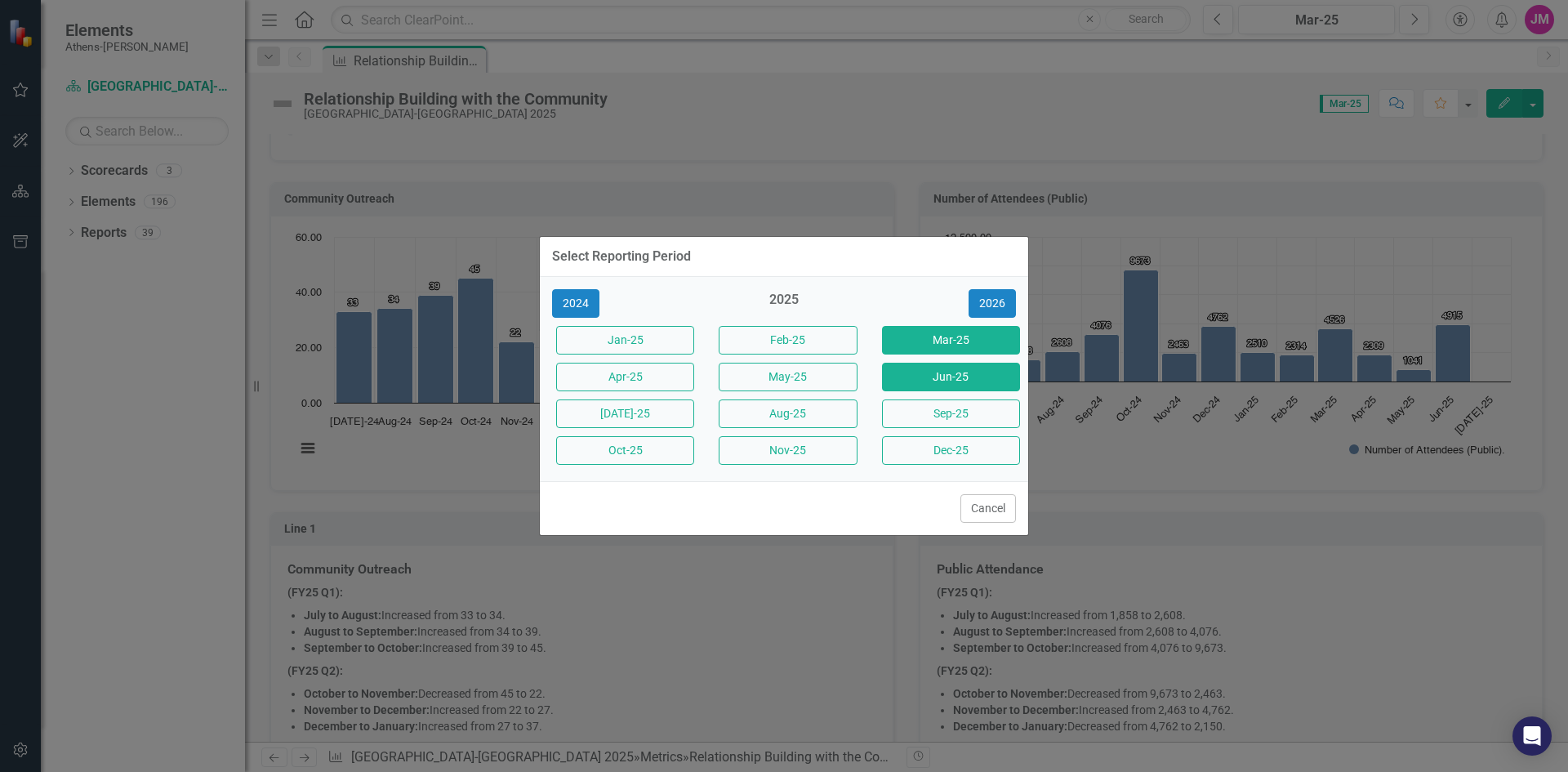 click on "Jun-25" at bounding box center (951, 377) 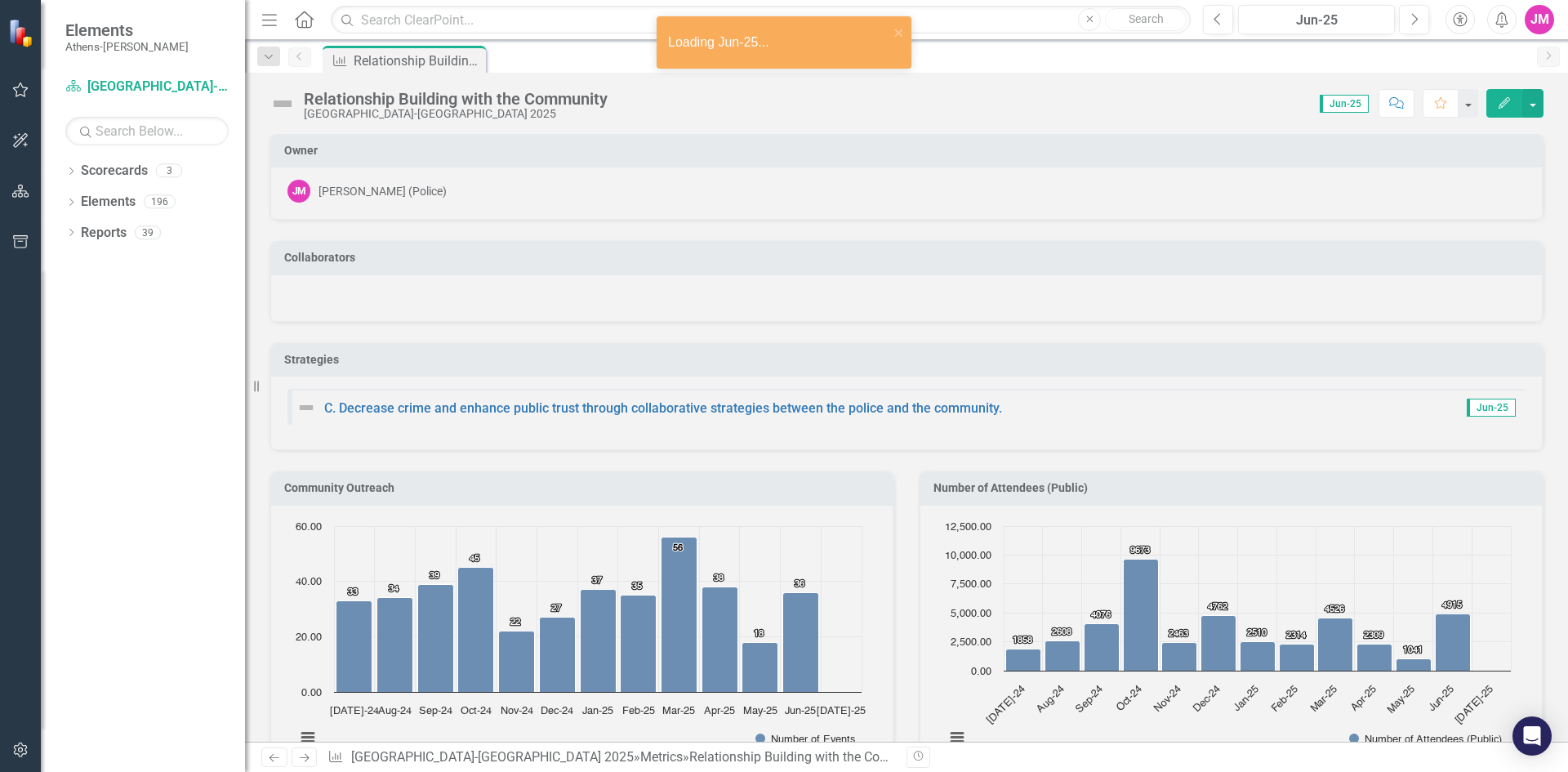 click on "Edit" 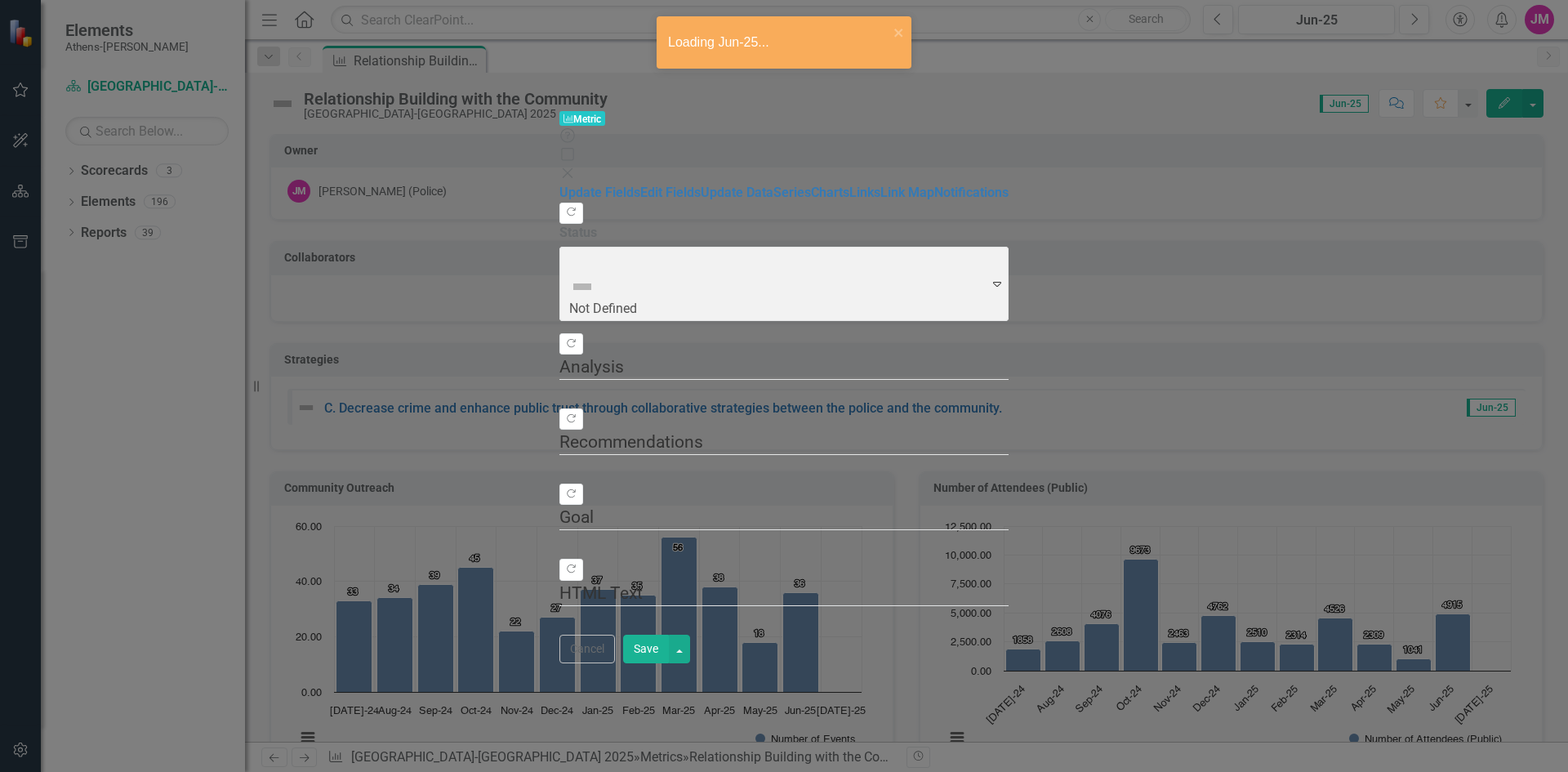 click on "Help Maximize Close" at bounding box center (784, 155) 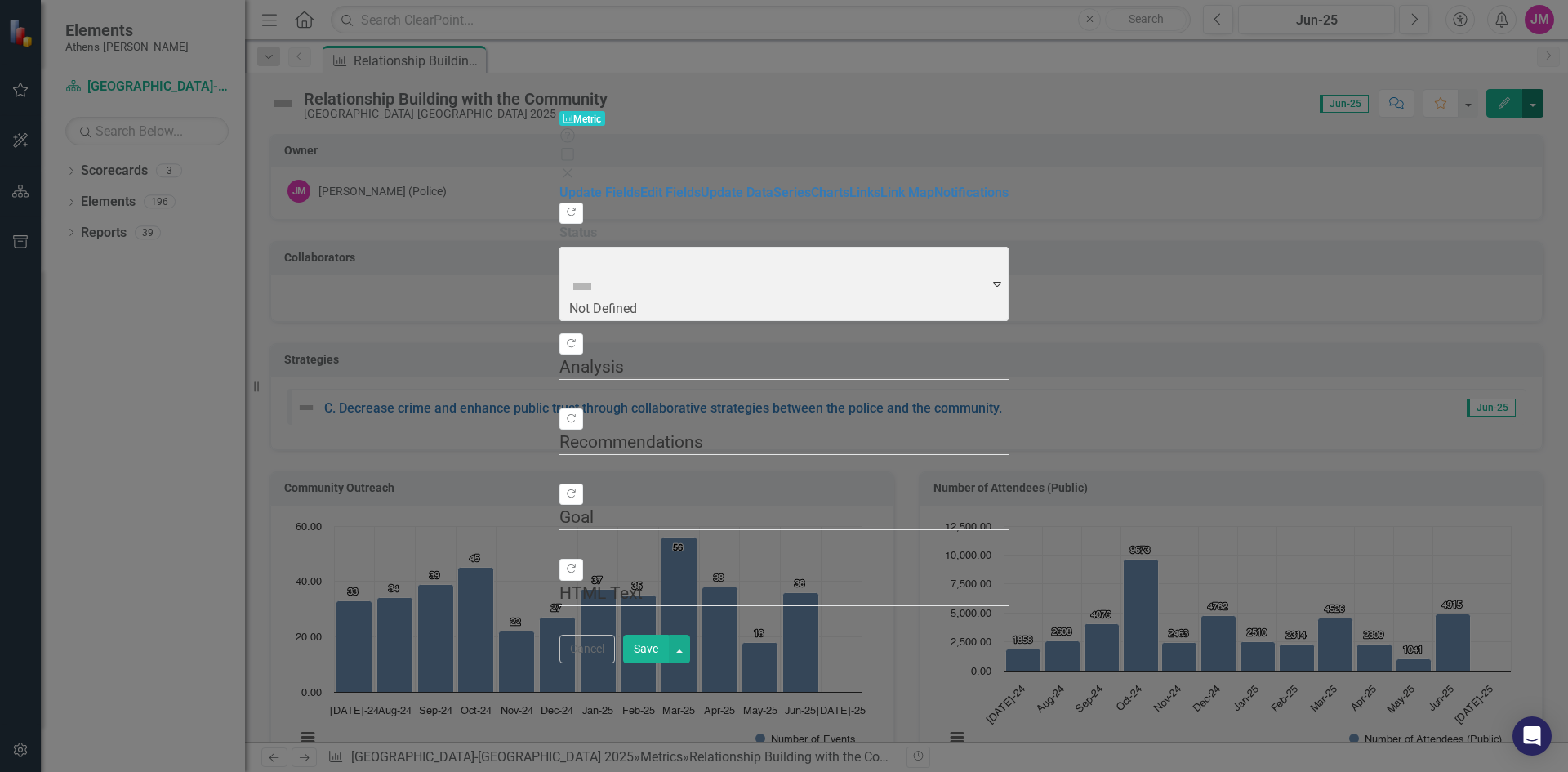 click at bounding box center [1533, 103] 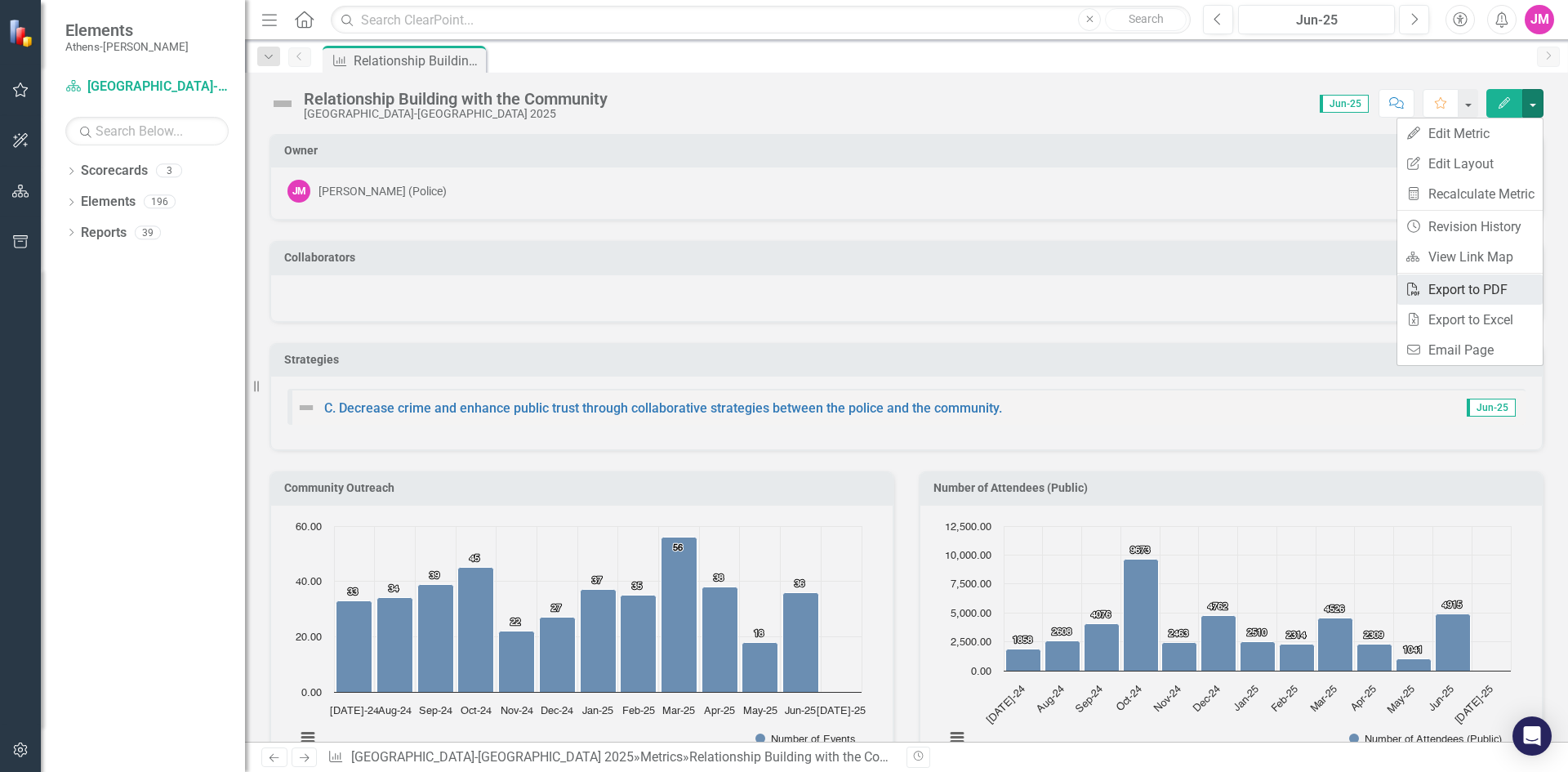 click on "PDF Export to PDF" at bounding box center [1470, 289] 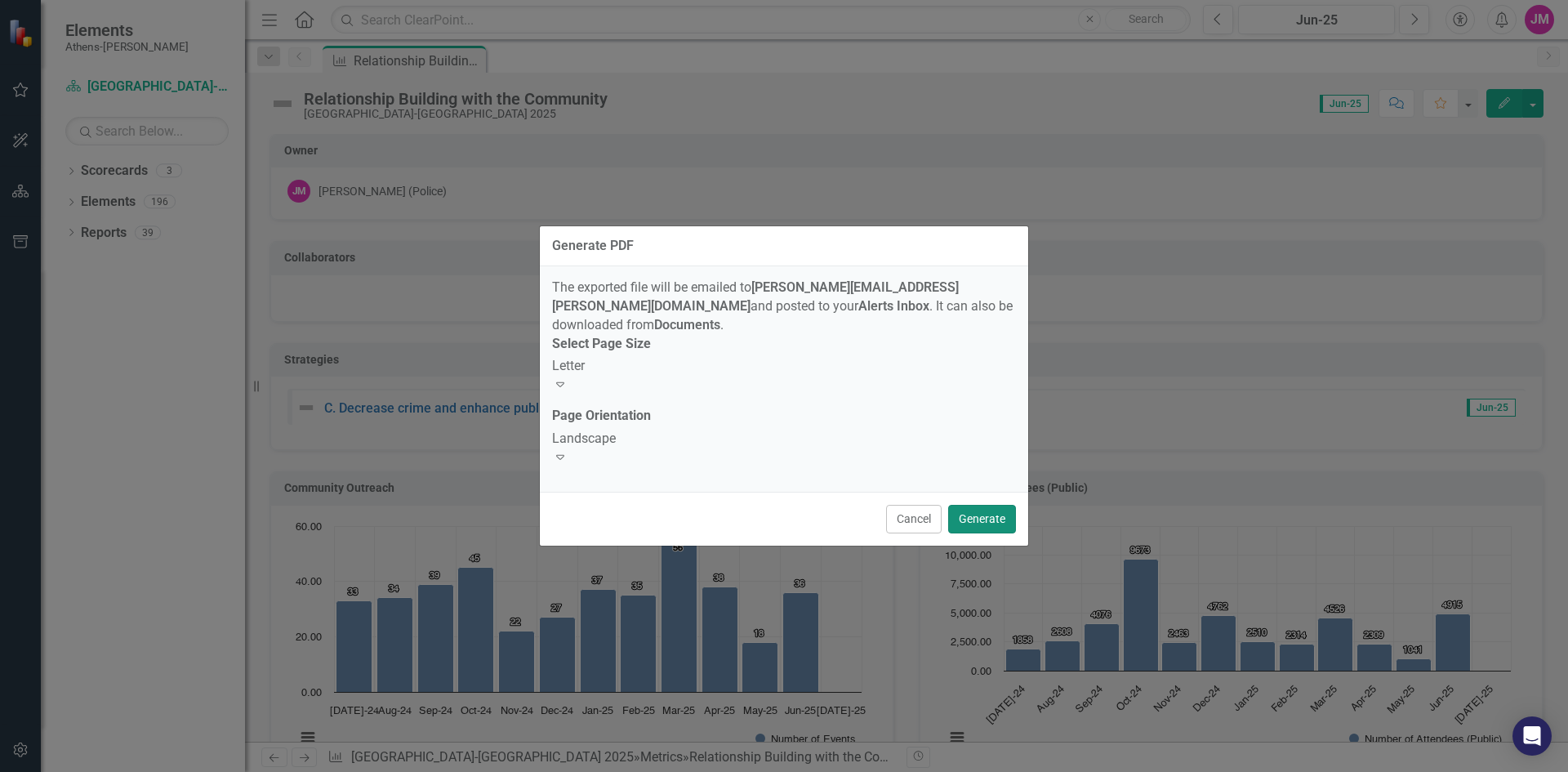 click on "Generate" at bounding box center (982, 519) 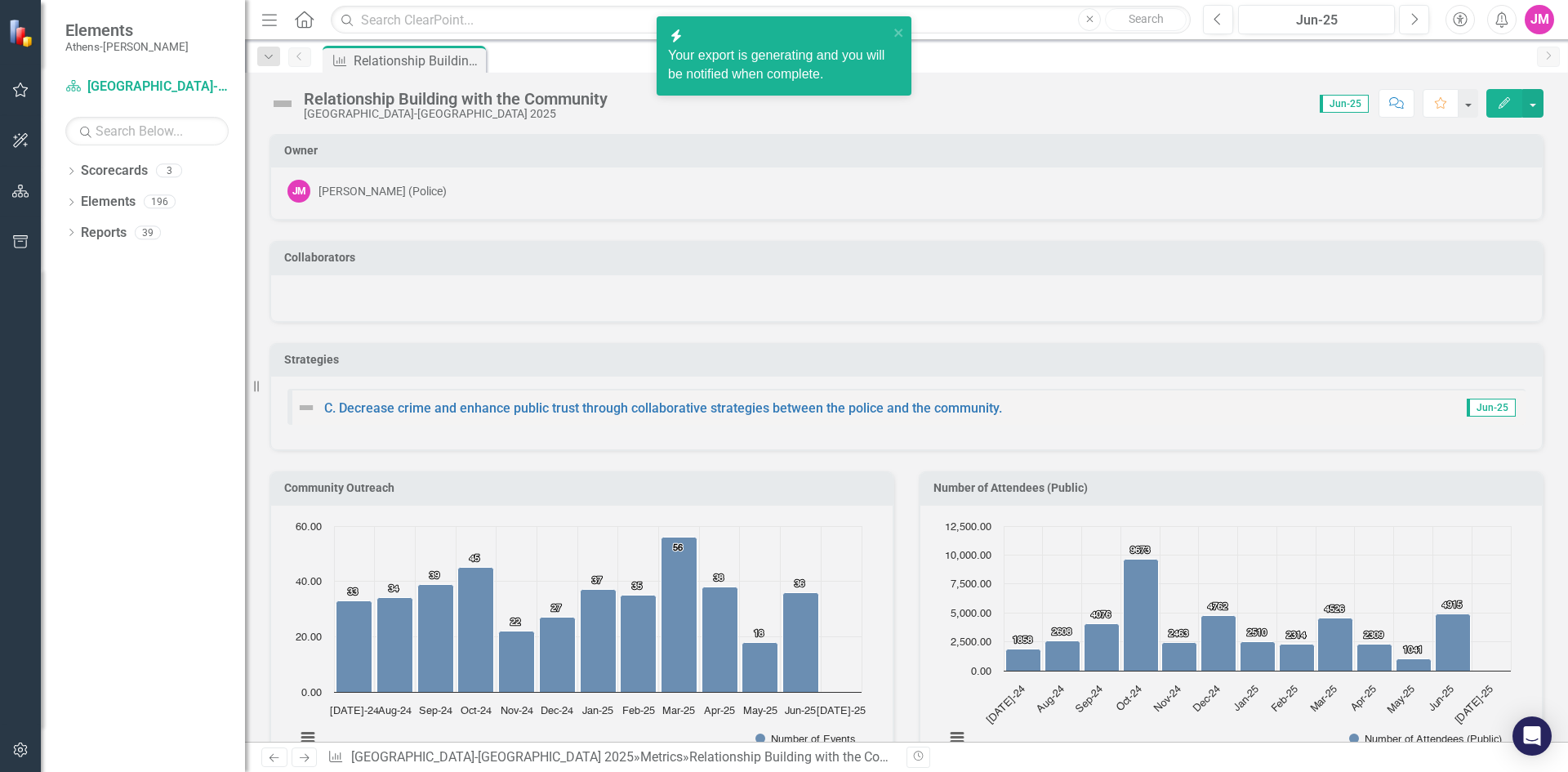 click on "Owner" at bounding box center [909, 150] 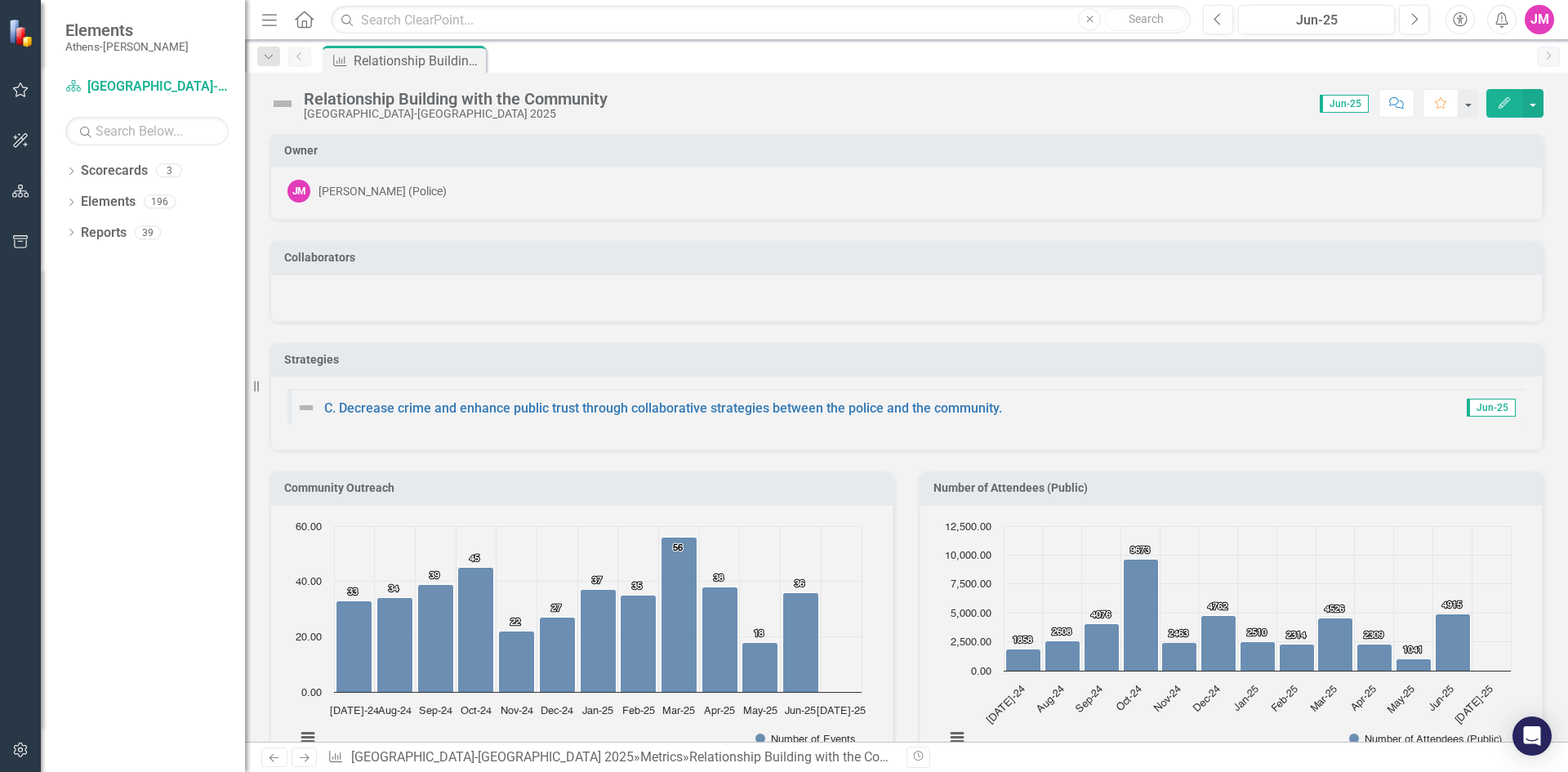 click on "Alerts" 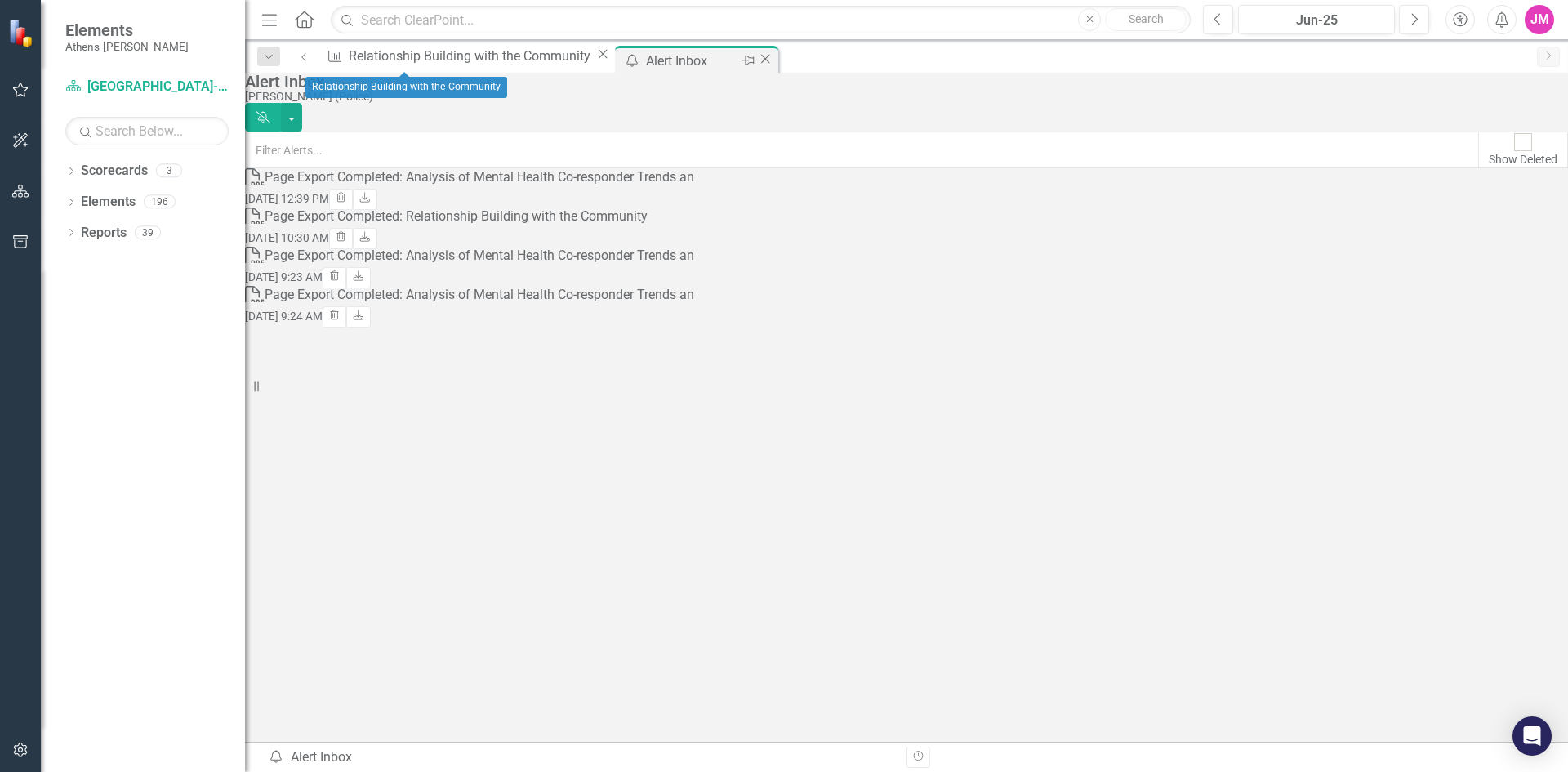 click on "Alert Inbox" at bounding box center [691, 60] 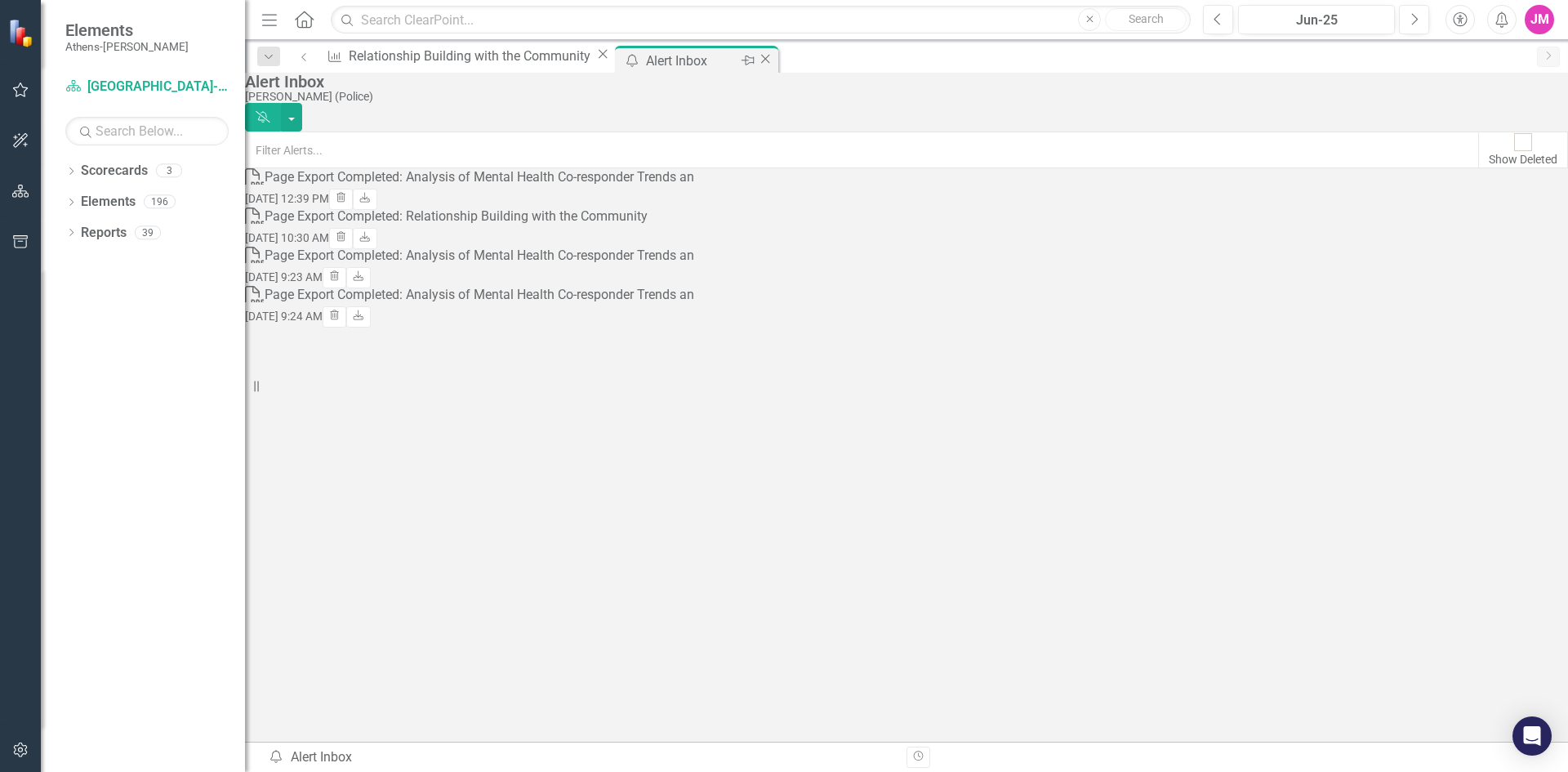 click on "Close" 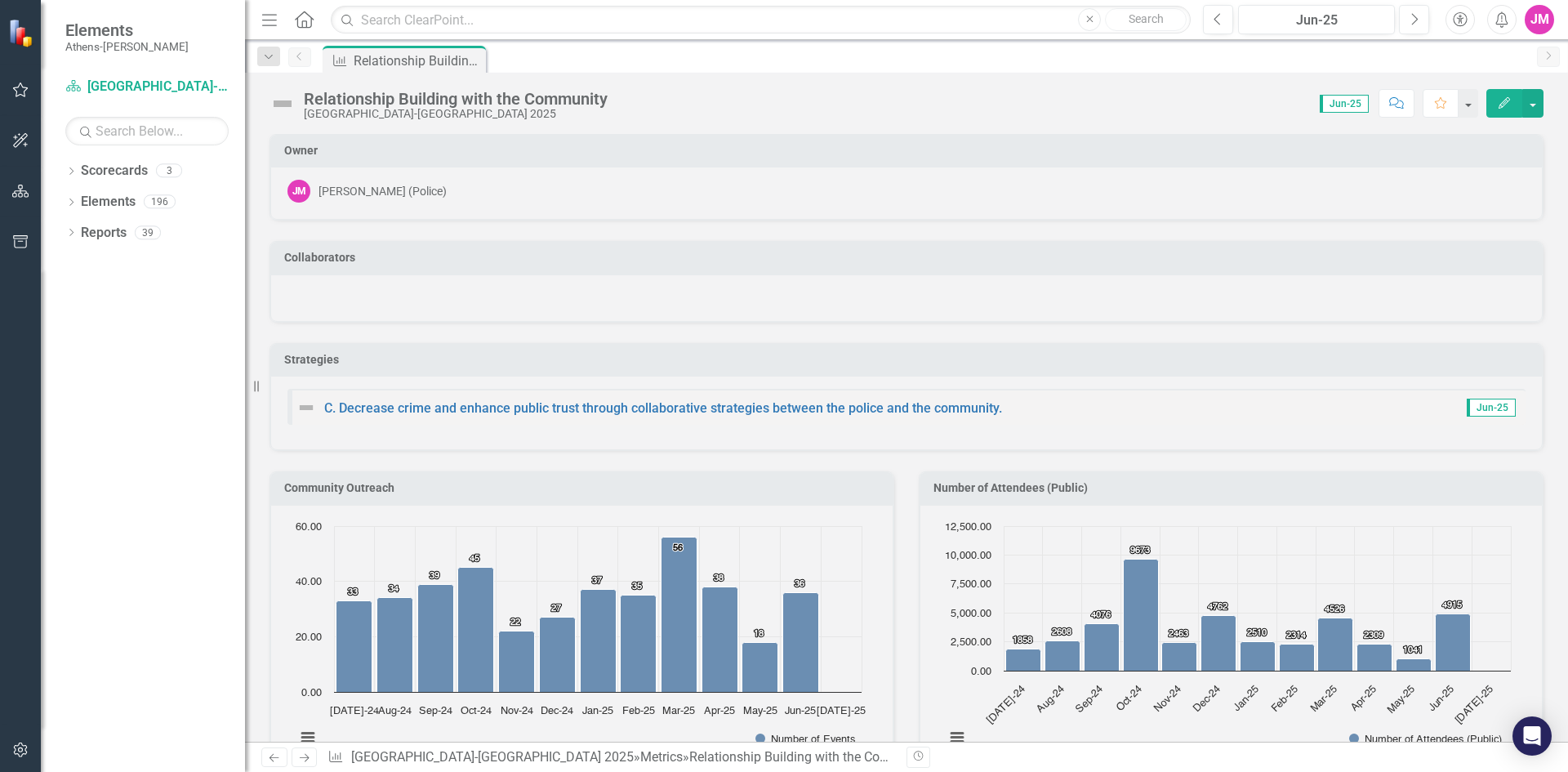 click on "Alerts" 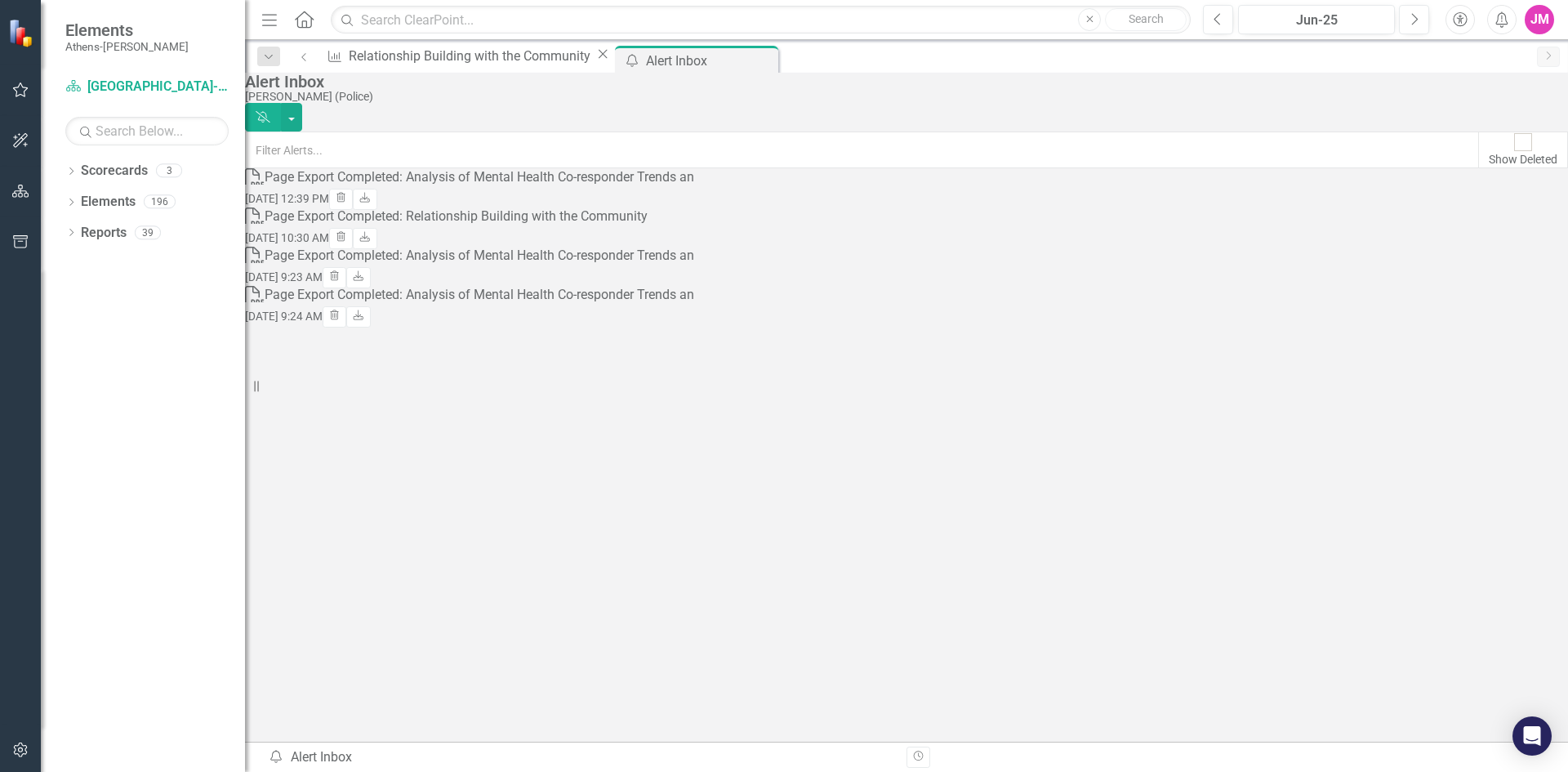 click on "Alerts" 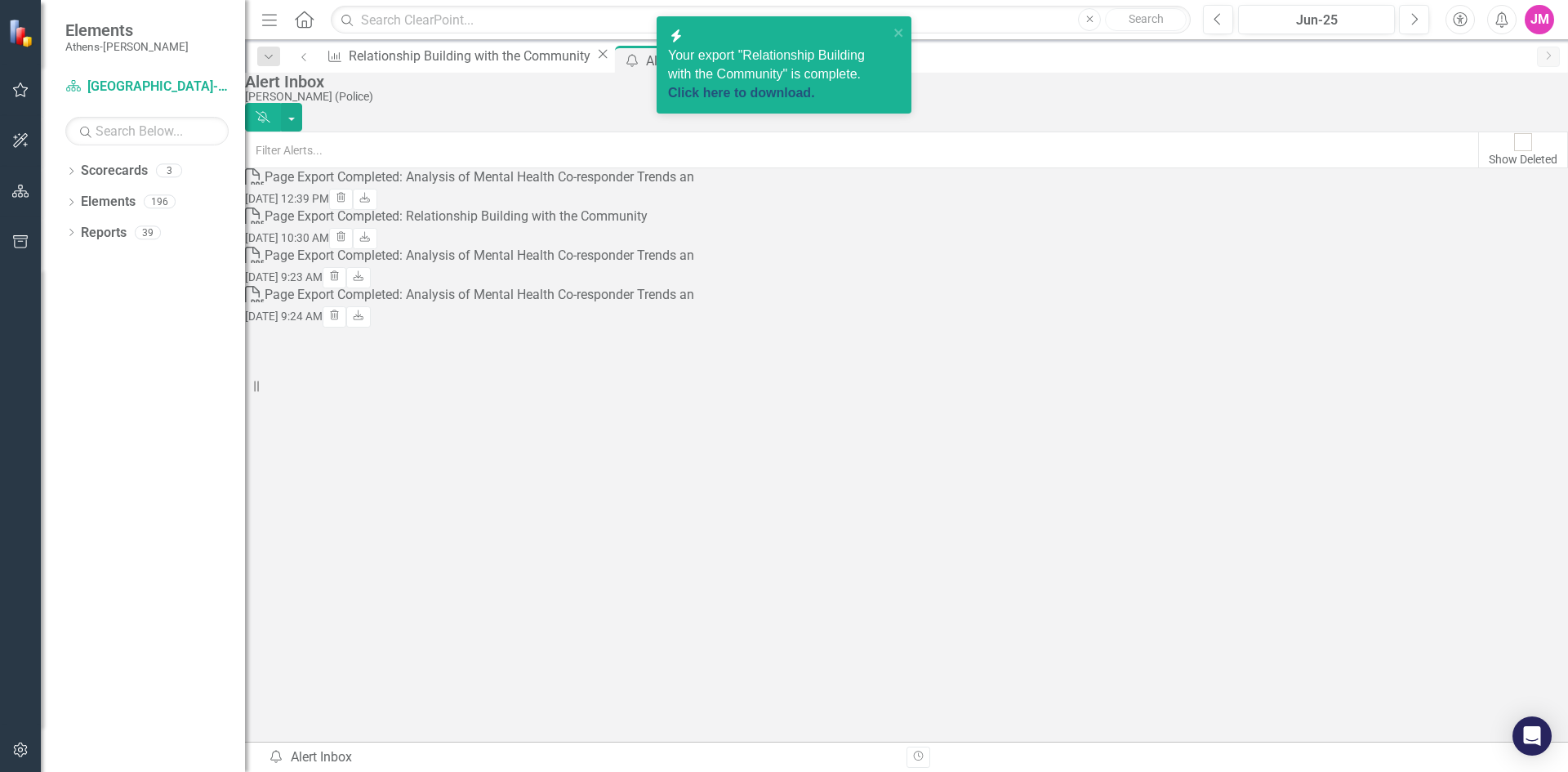 click on "Click here to download." at bounding box center (742, 92) 